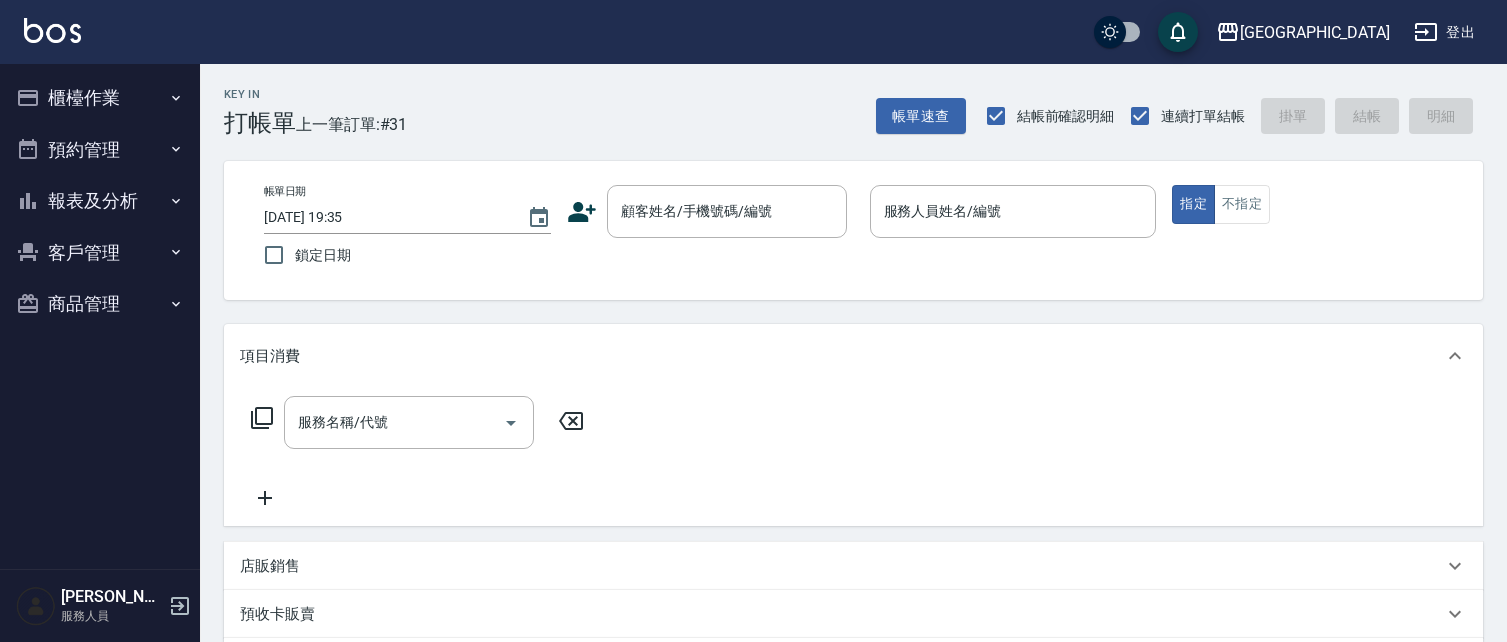 scroll, scrollTop: 0, scrollLeft: 0, axis: both 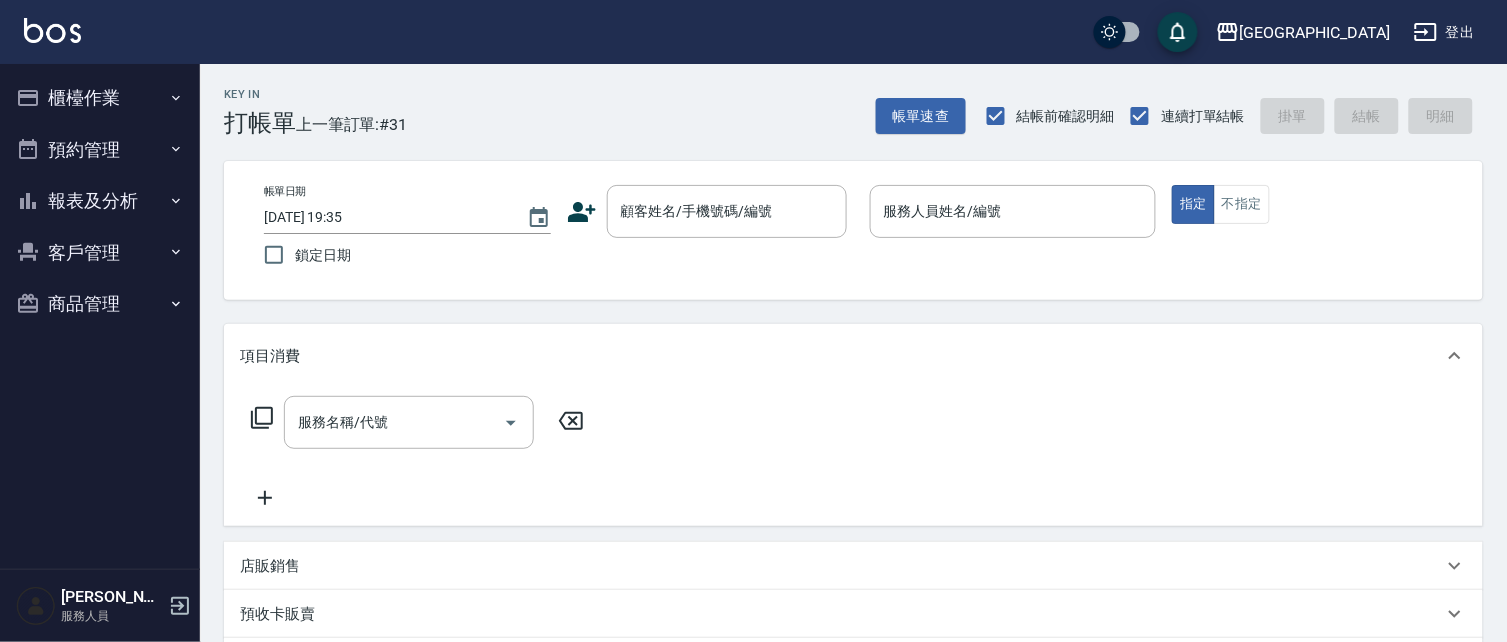 click on "客戶管理" at bounding box center (100, 253) 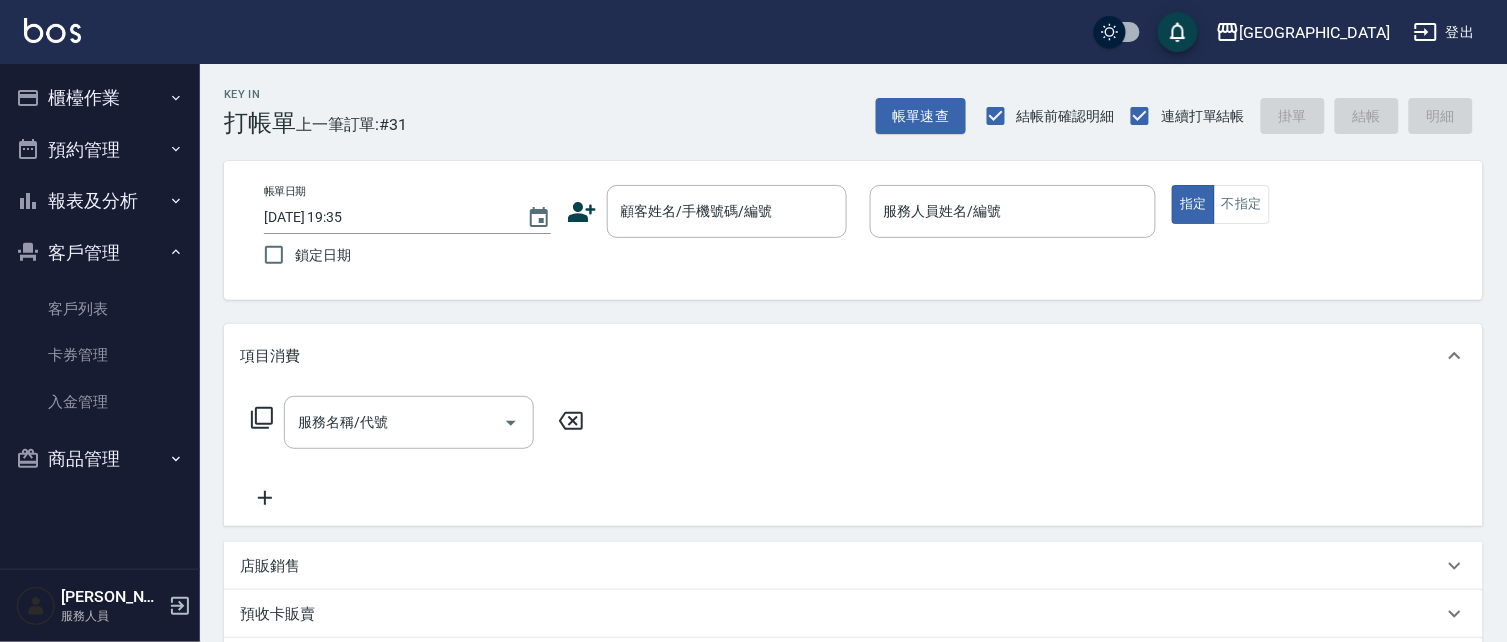 click on "客戶管理" at bounding box center (100, 253) 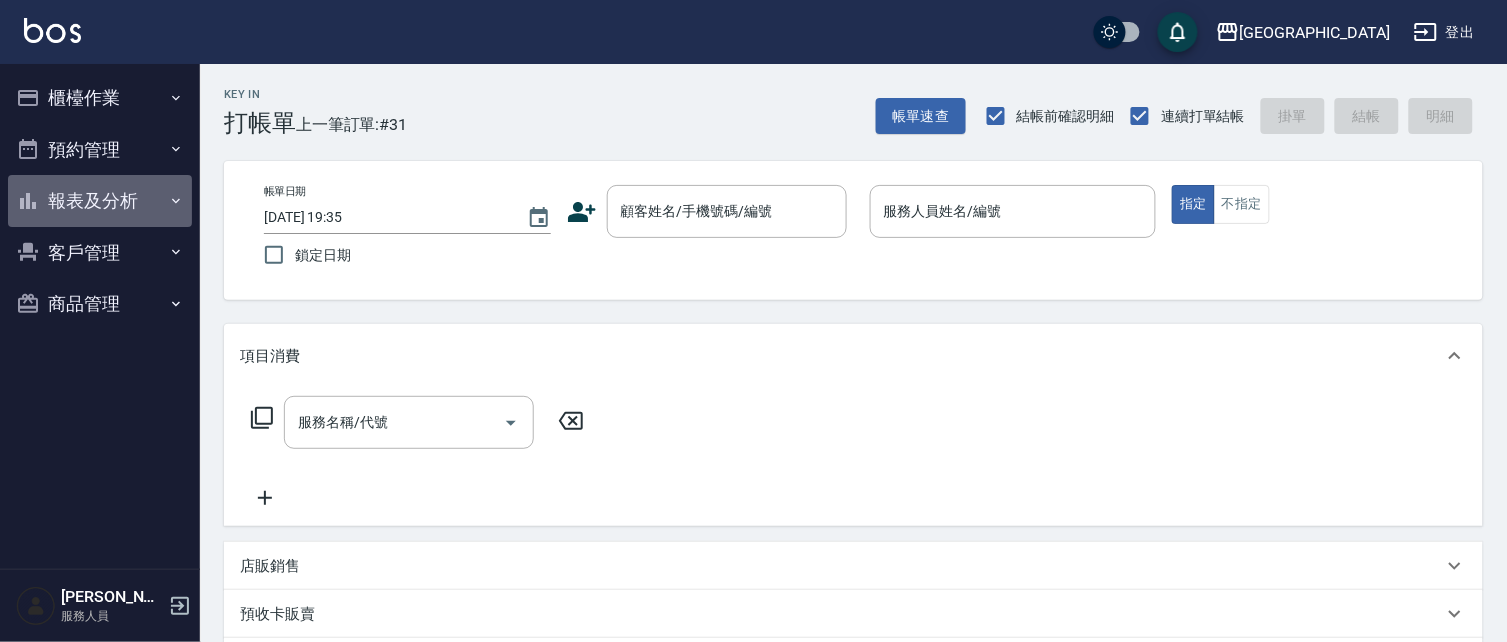 click on "報表及分析" at bounding box center (100, 201) 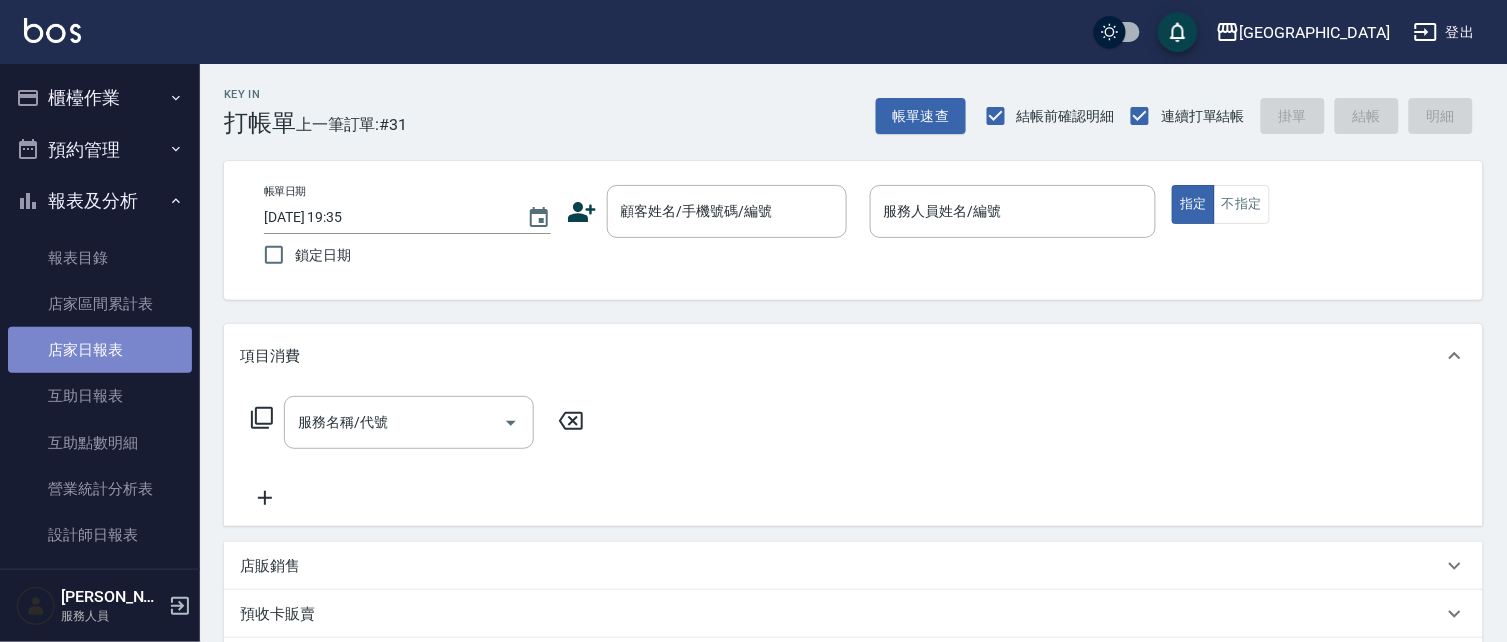 drag, startPoint x: 103, startPoint y: 347, endPoint x: 130, endPoint y: 334, distance: 29.966648 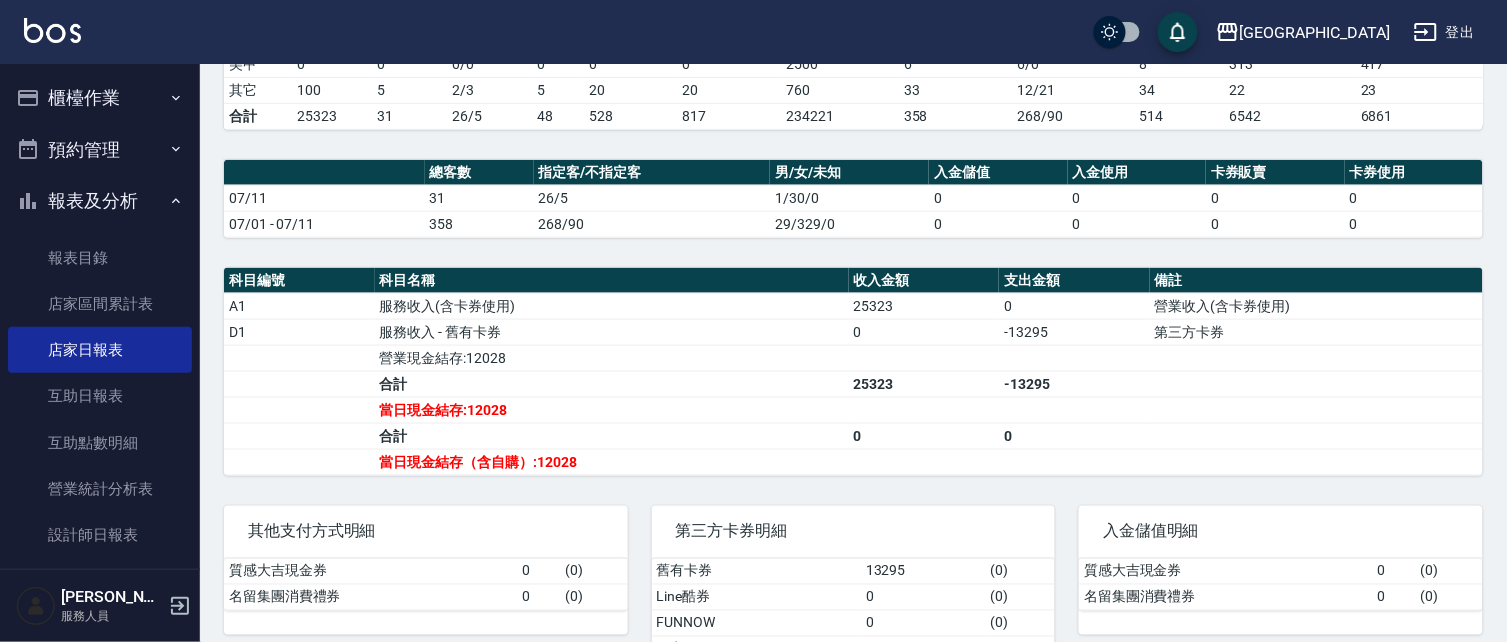scroll, scrollTop: 481, scrollLeft: 0, axis: vertical 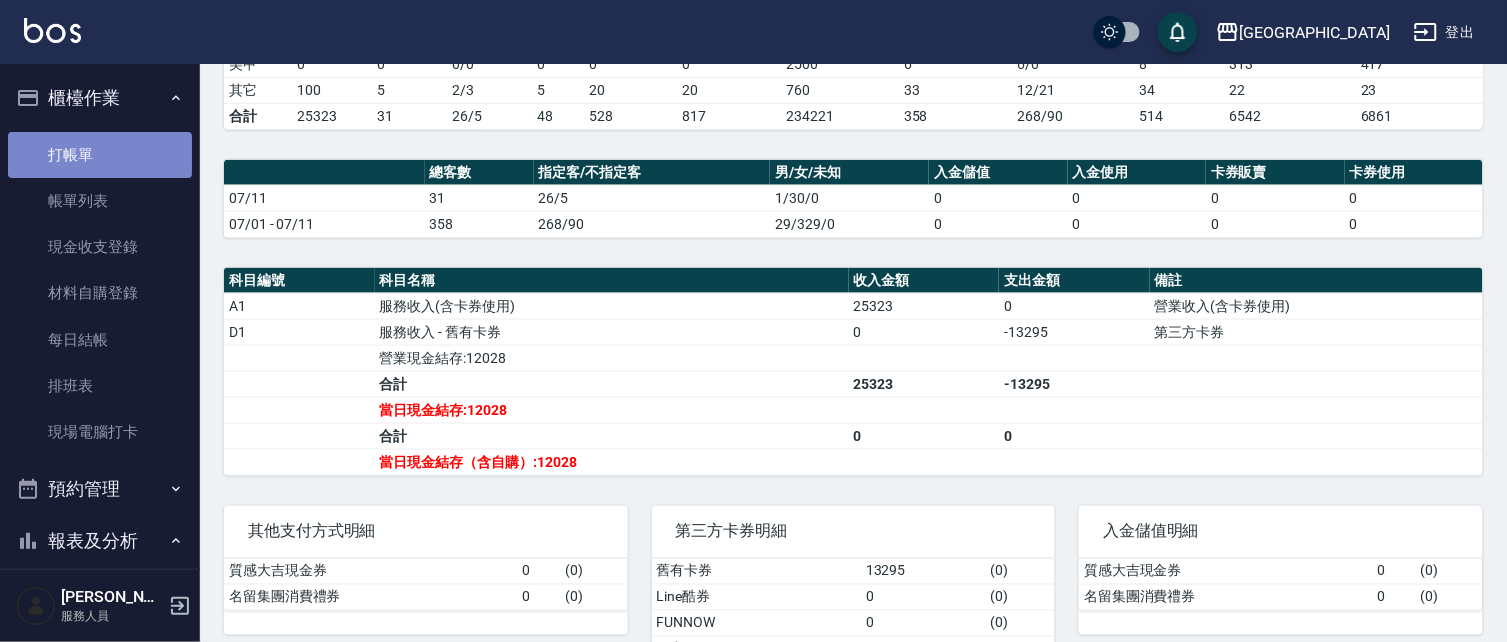 drag, startPoint x: 112, startPoint y: 161, endPoint x: 161, endPoint y: 151, distance: 50.01 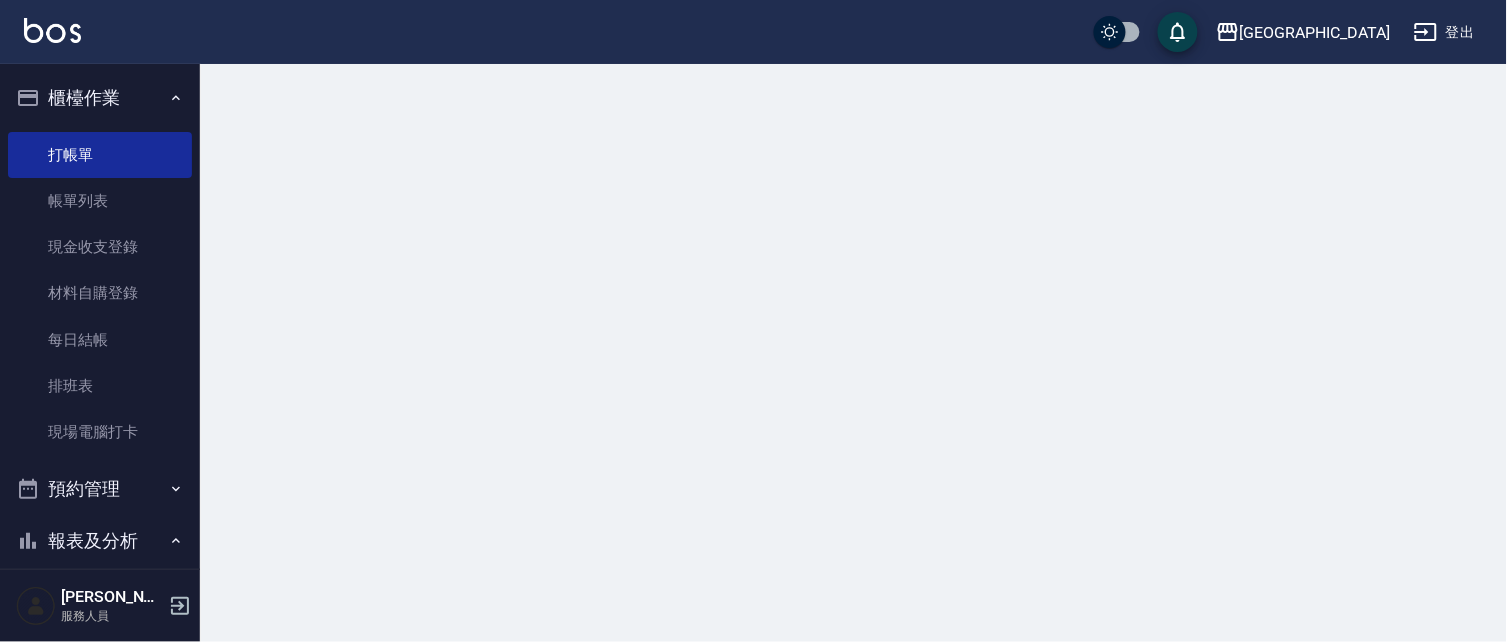 scroll, scrollTop: 0, scrollLeft: 0, axis: both 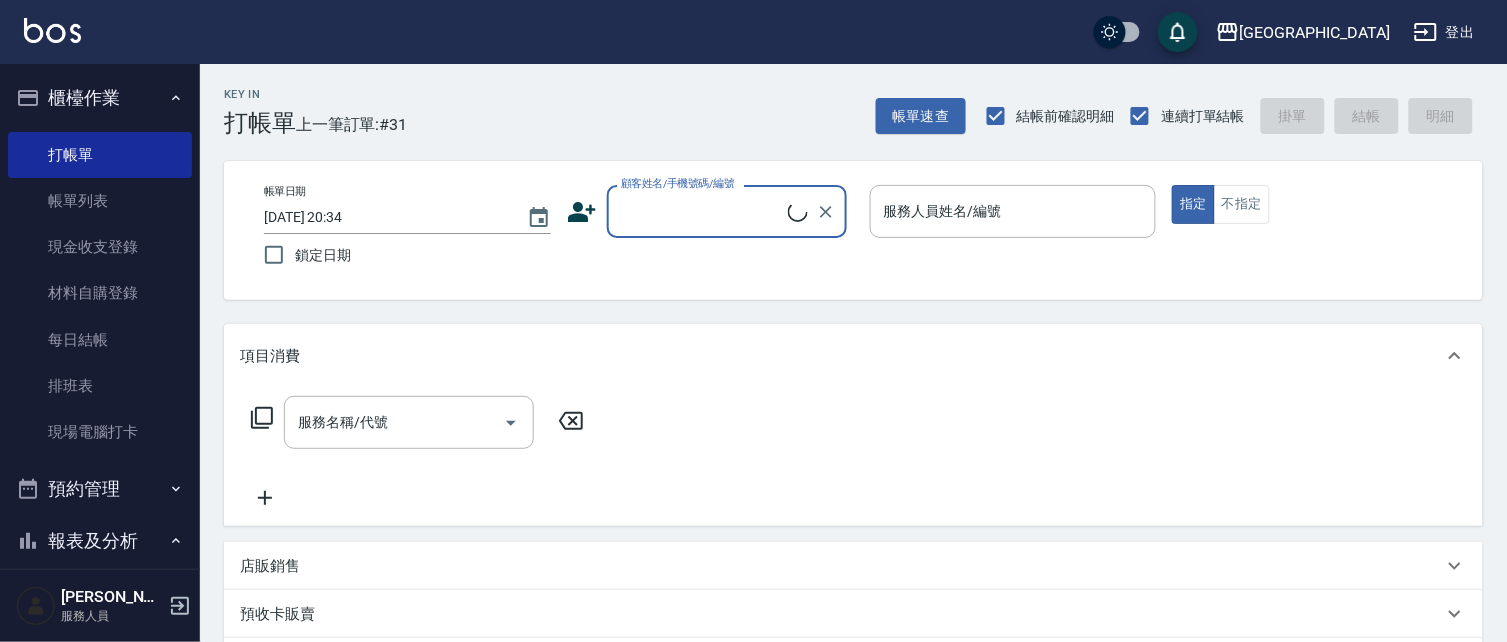 drag, startPoint x: 641, startPoint y: 208, endPoint x: 0, endPoint y: 1, distance: 673.59485 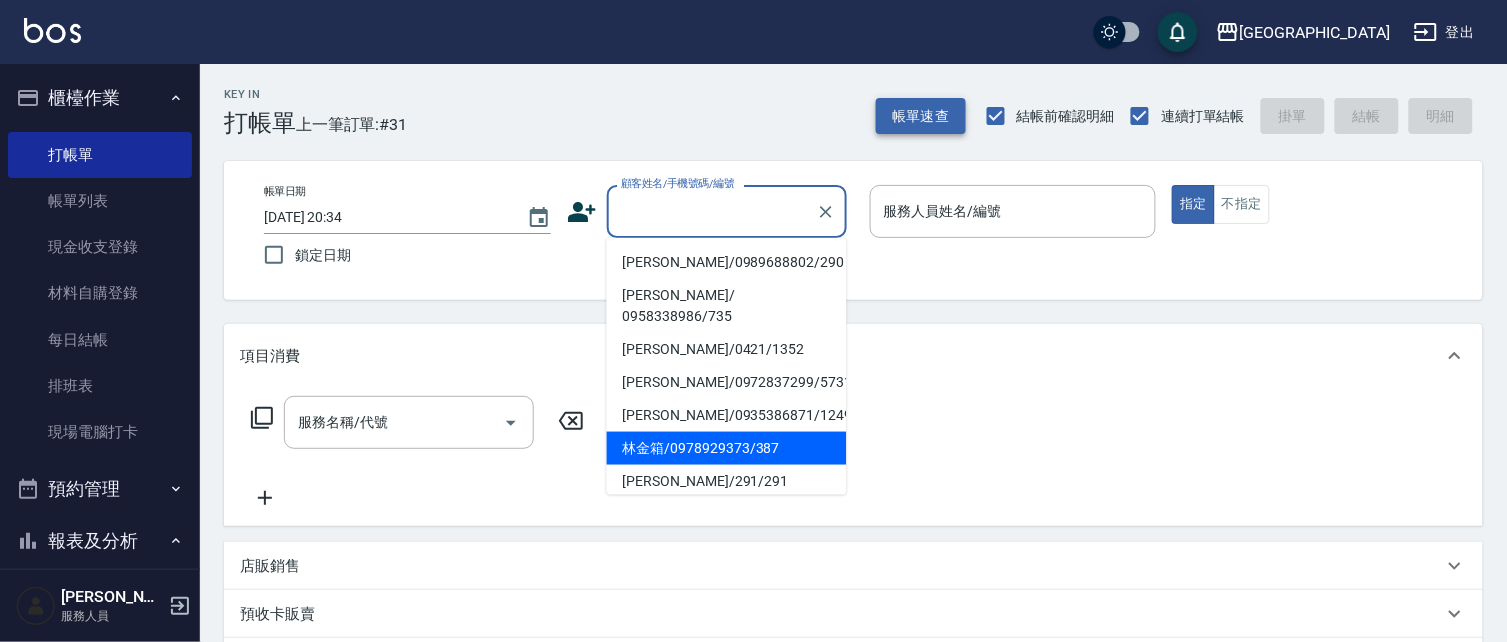 click on "帳單速查" at bounding box center (921, 116) 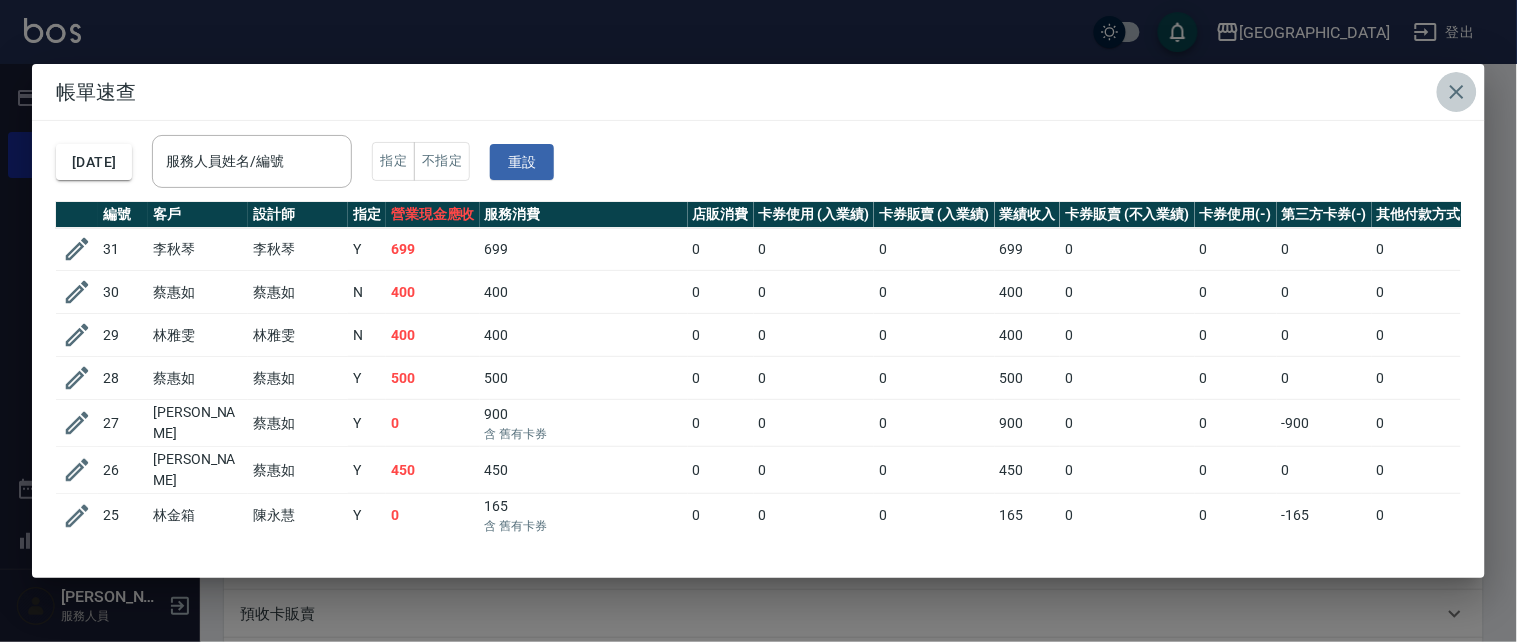 click 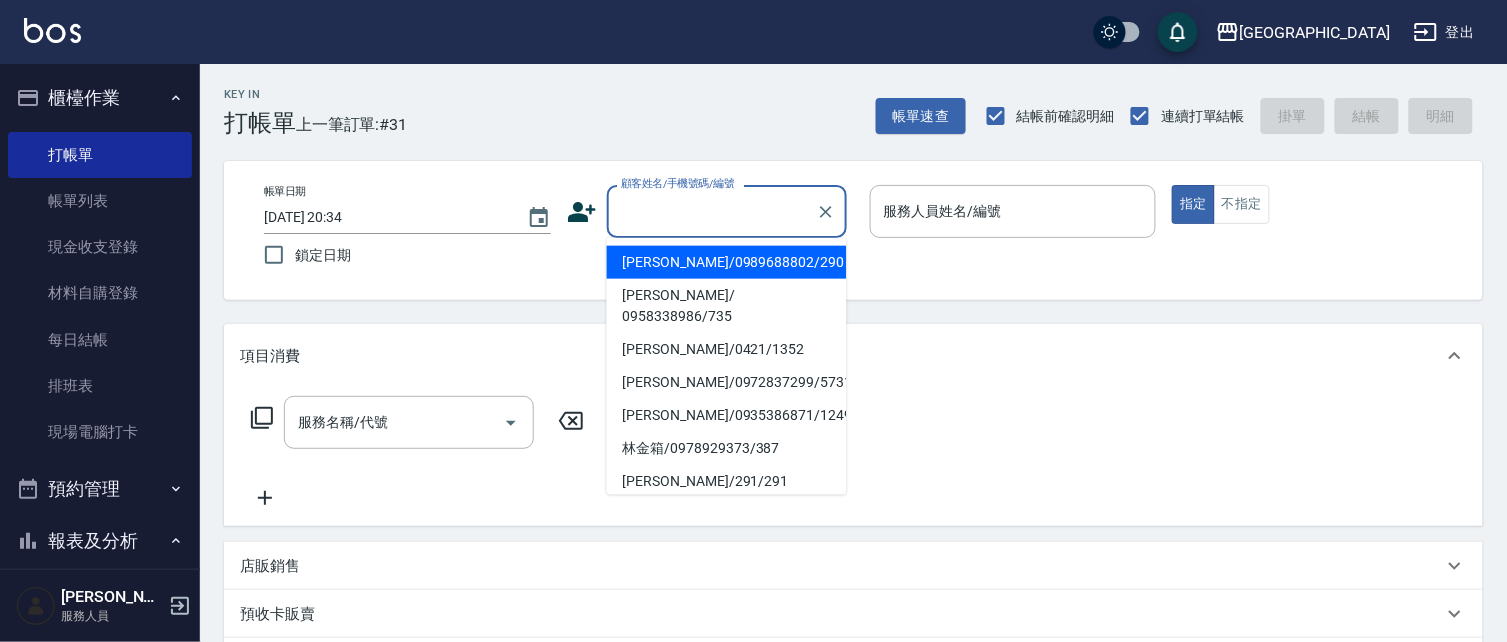 drag, startPoint x: 703, startPoint y: 220, endPoint x: 648, endPoint y: 206, distance: 56.753853 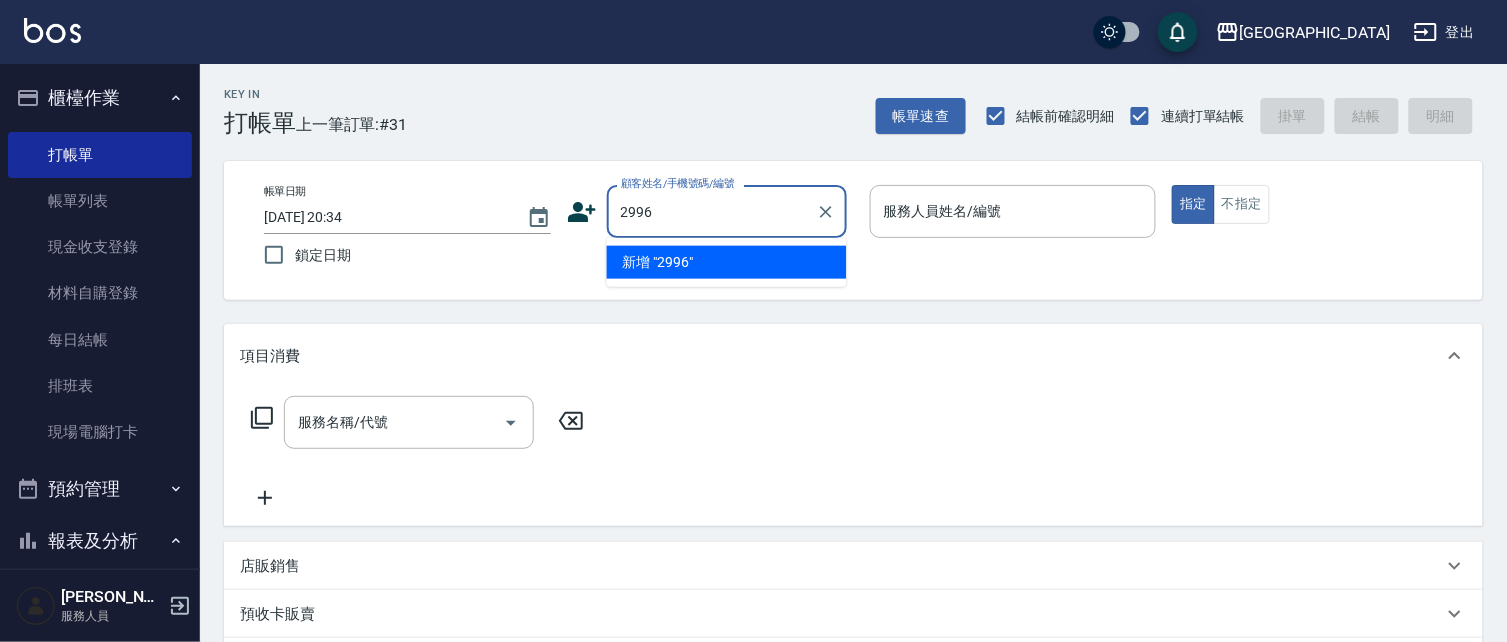 type on "2996" 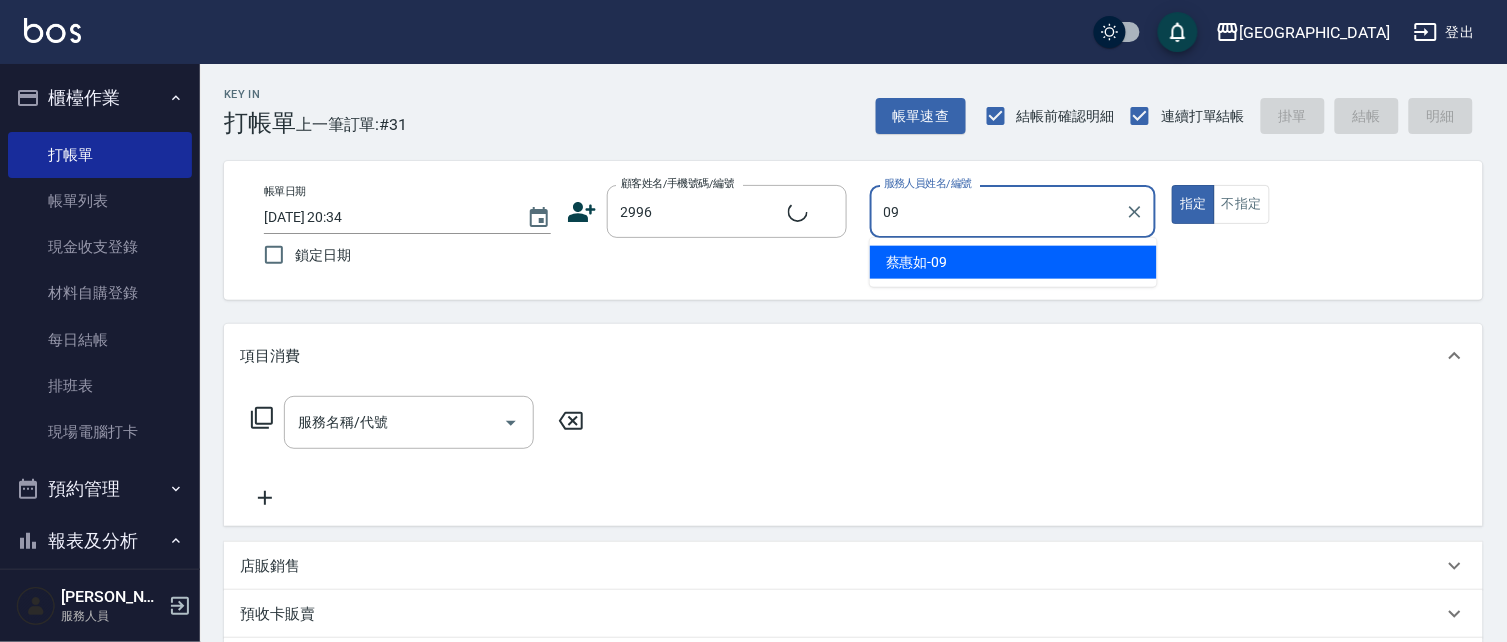 type on "[PERSON_NAME]-09" 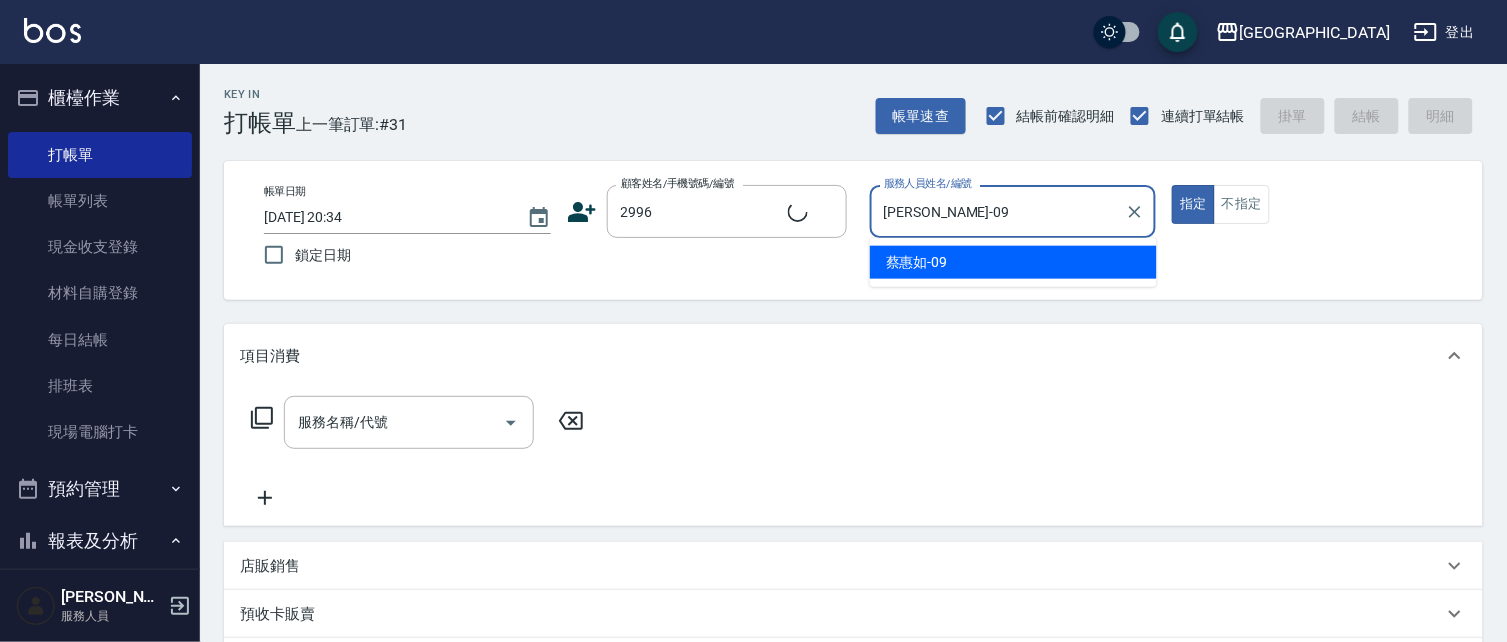 type on "true" 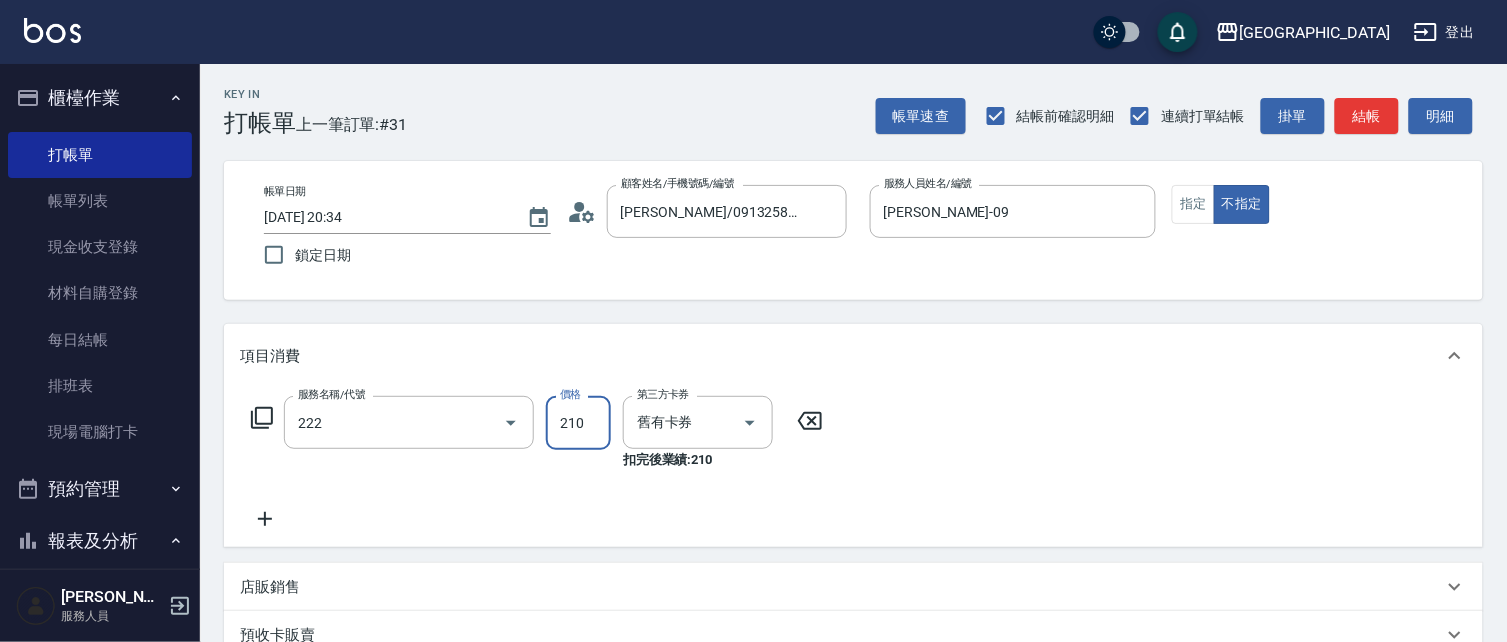 type on "洗髮卡券[210](222)" 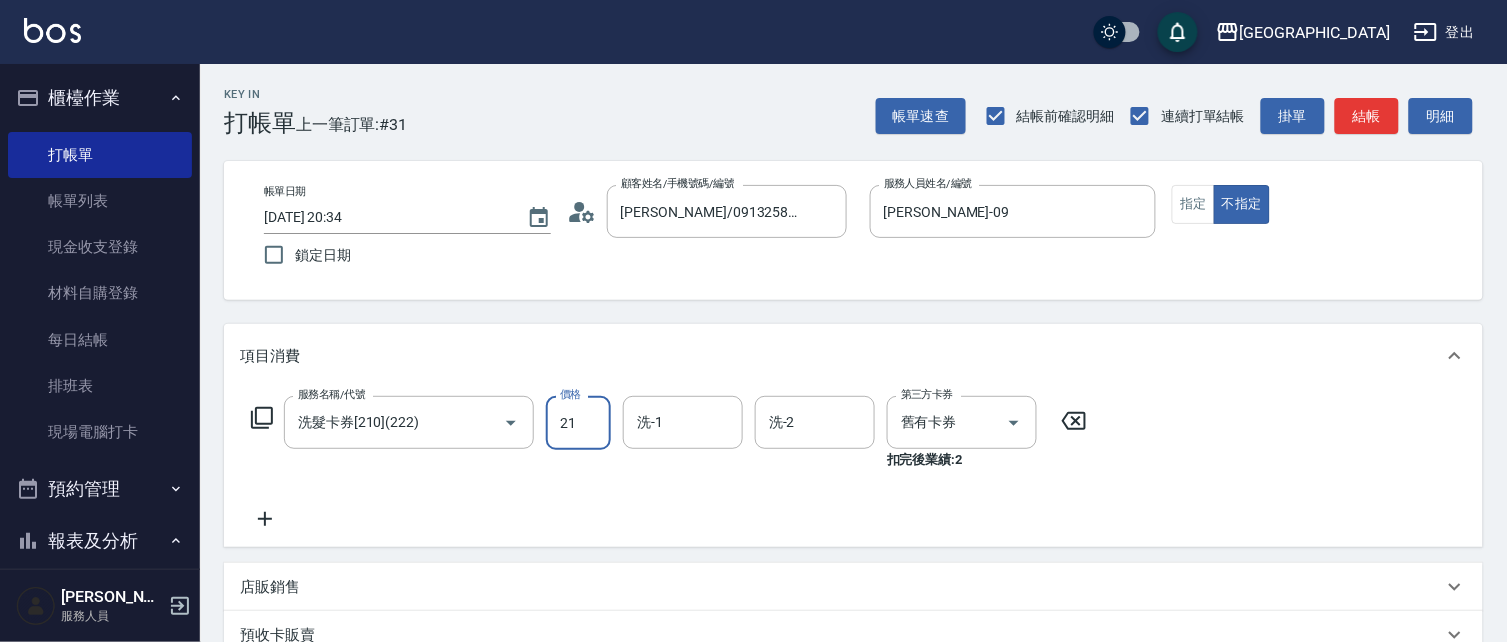 type on "210" 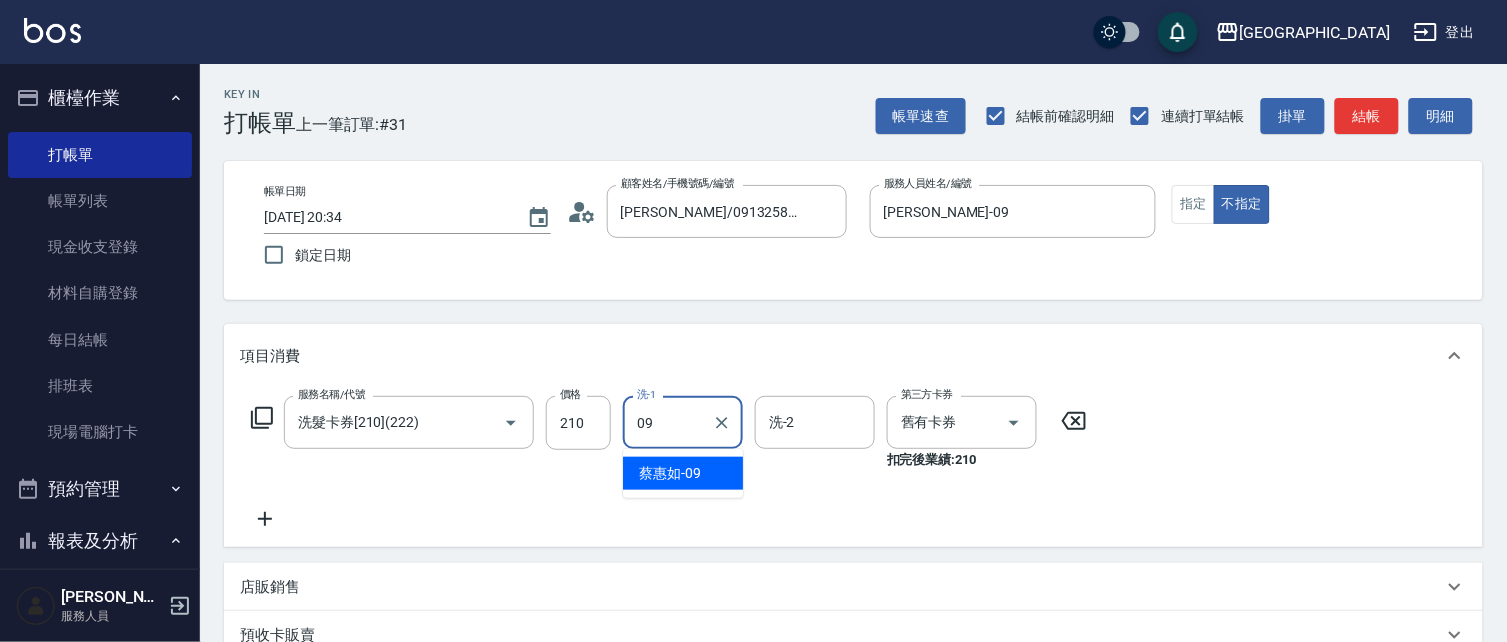 type on "[PERSON_NAME]-09" 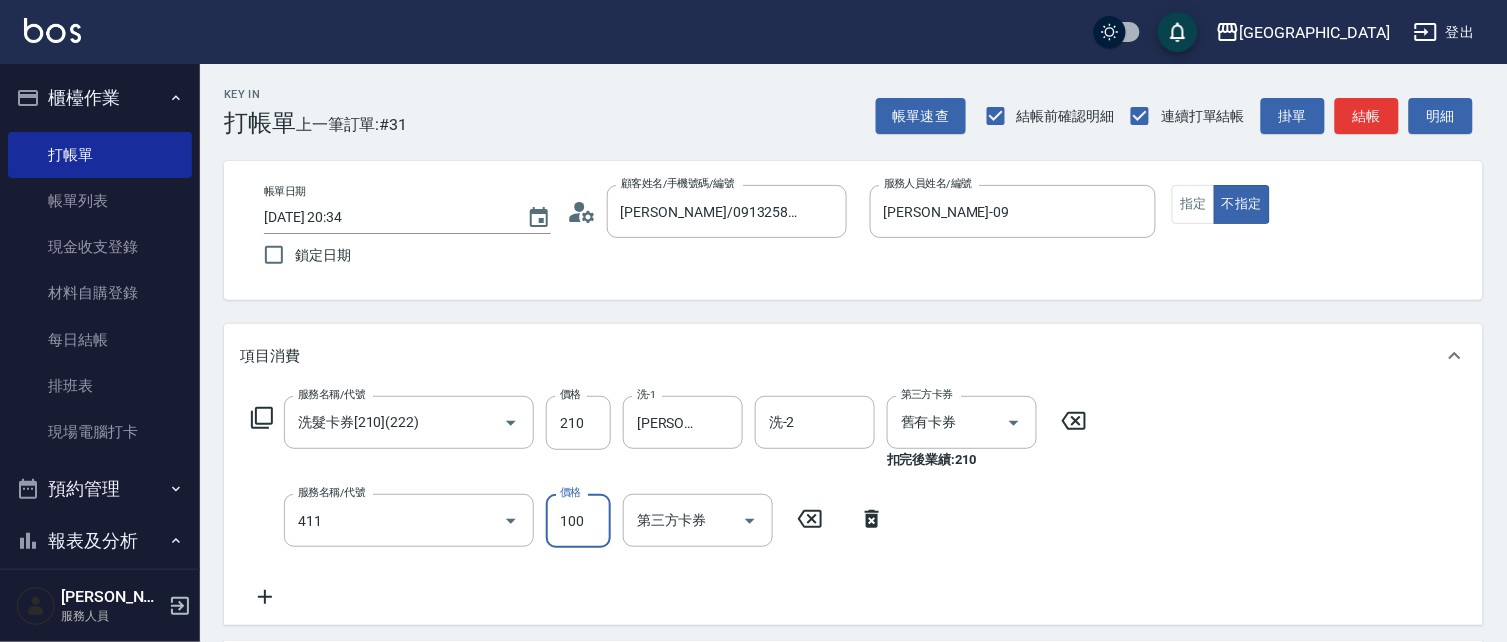 type on "剪髮(100)(411)" 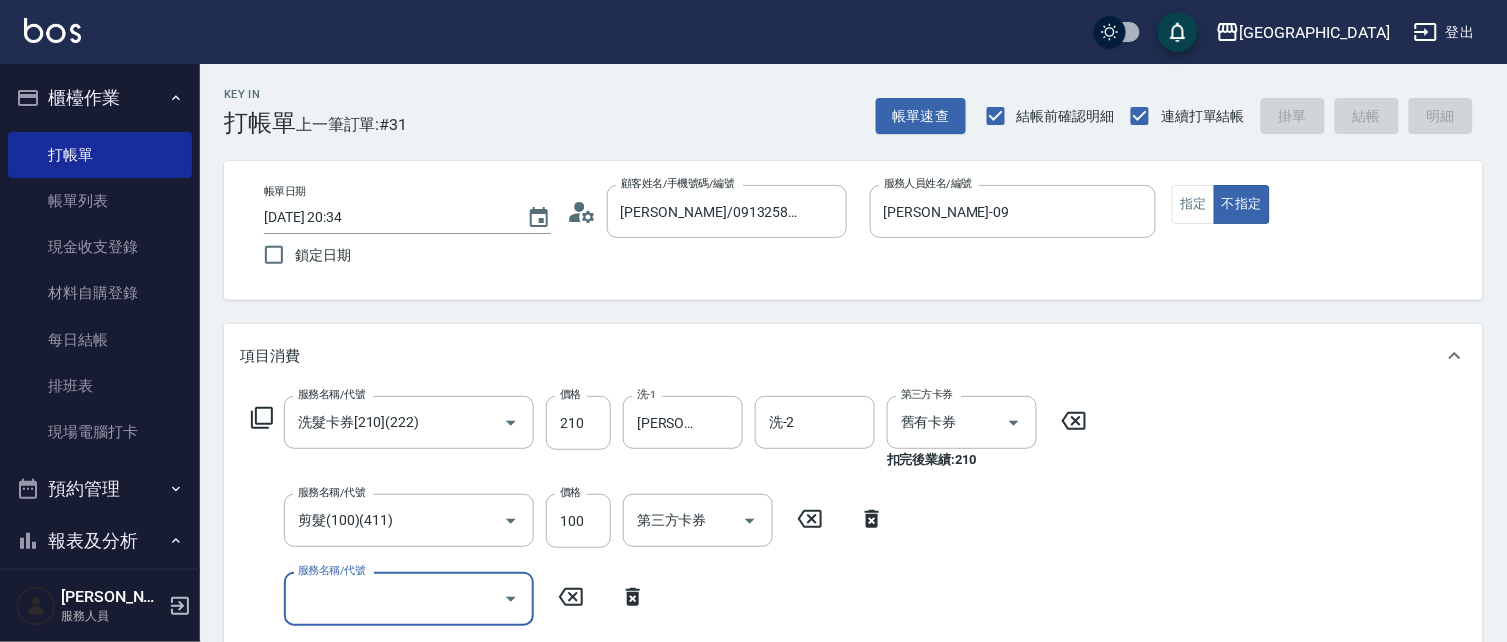 type 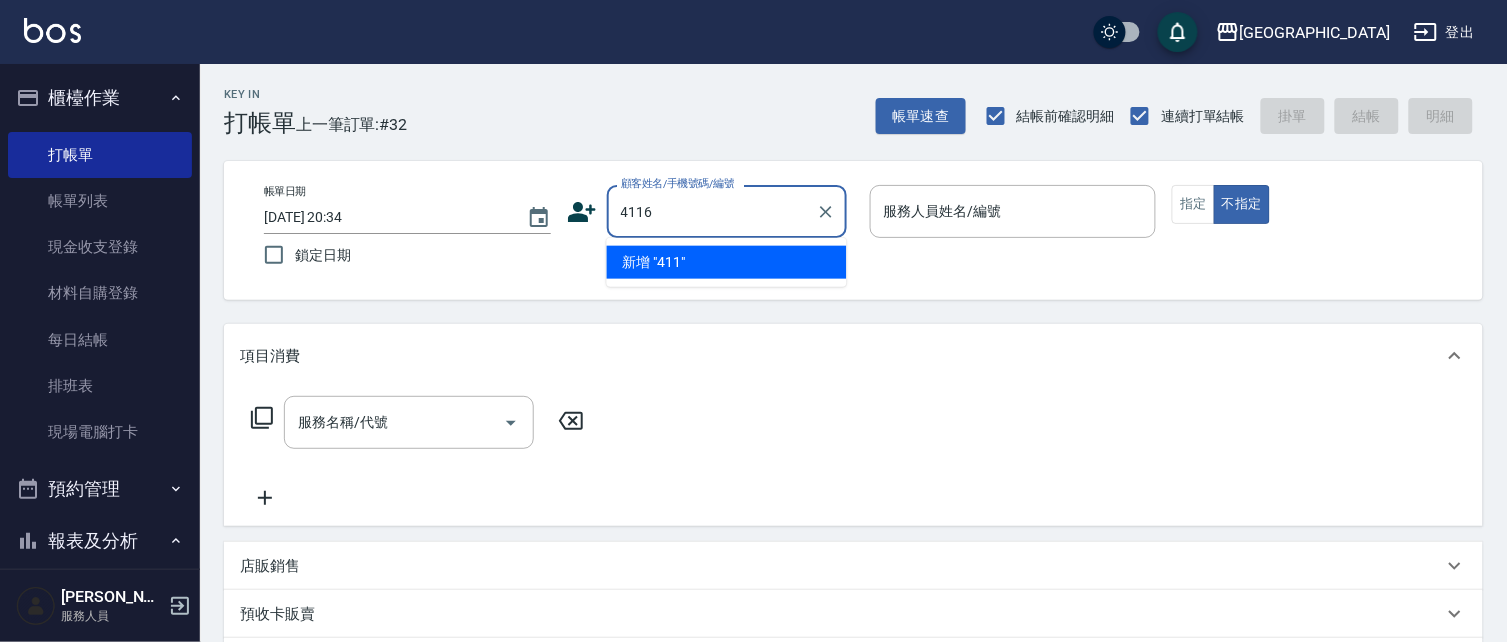 type on "4116" 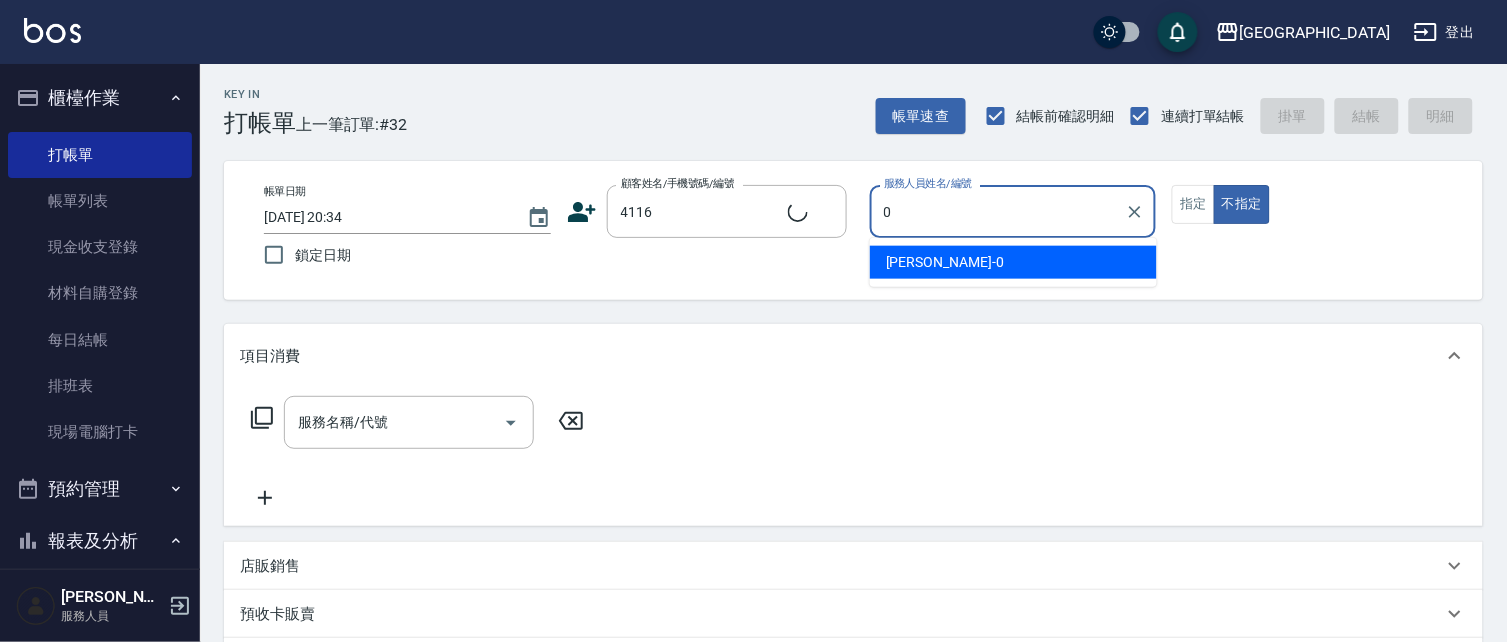 type on "04" 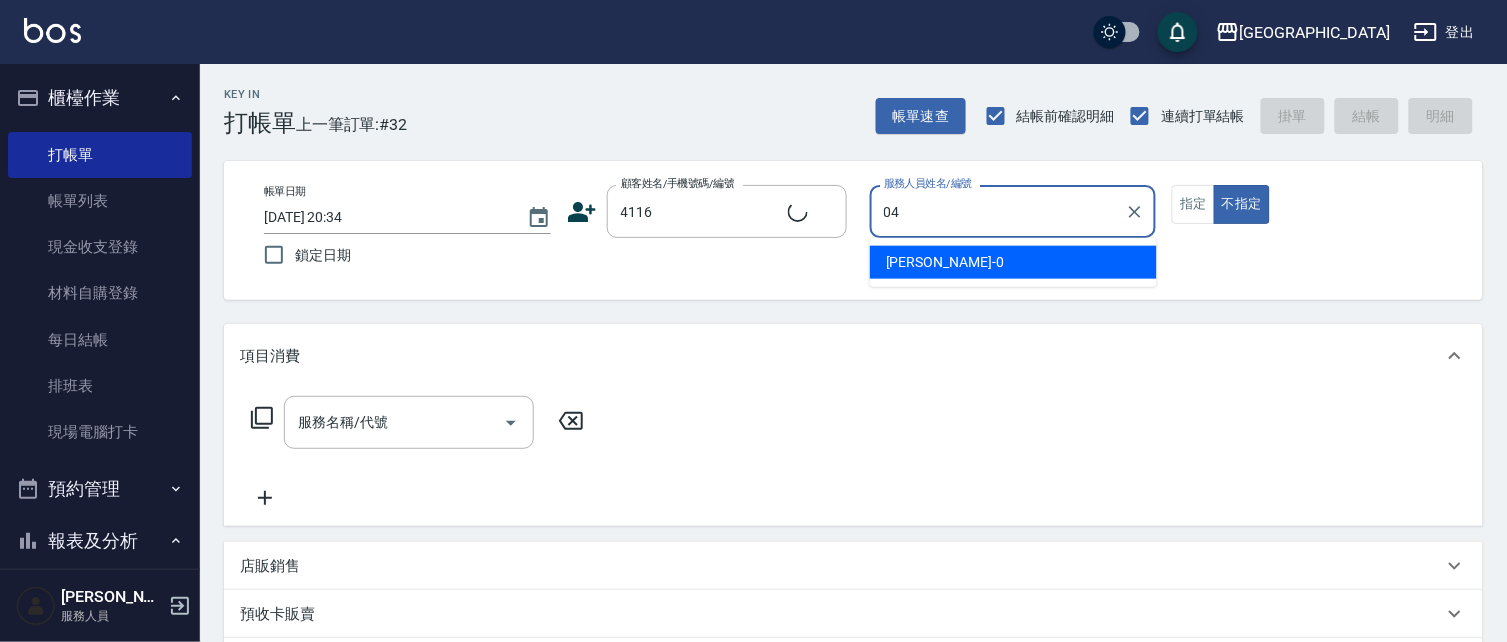 type on "[PERSON_NAME]/0931036639/4116" 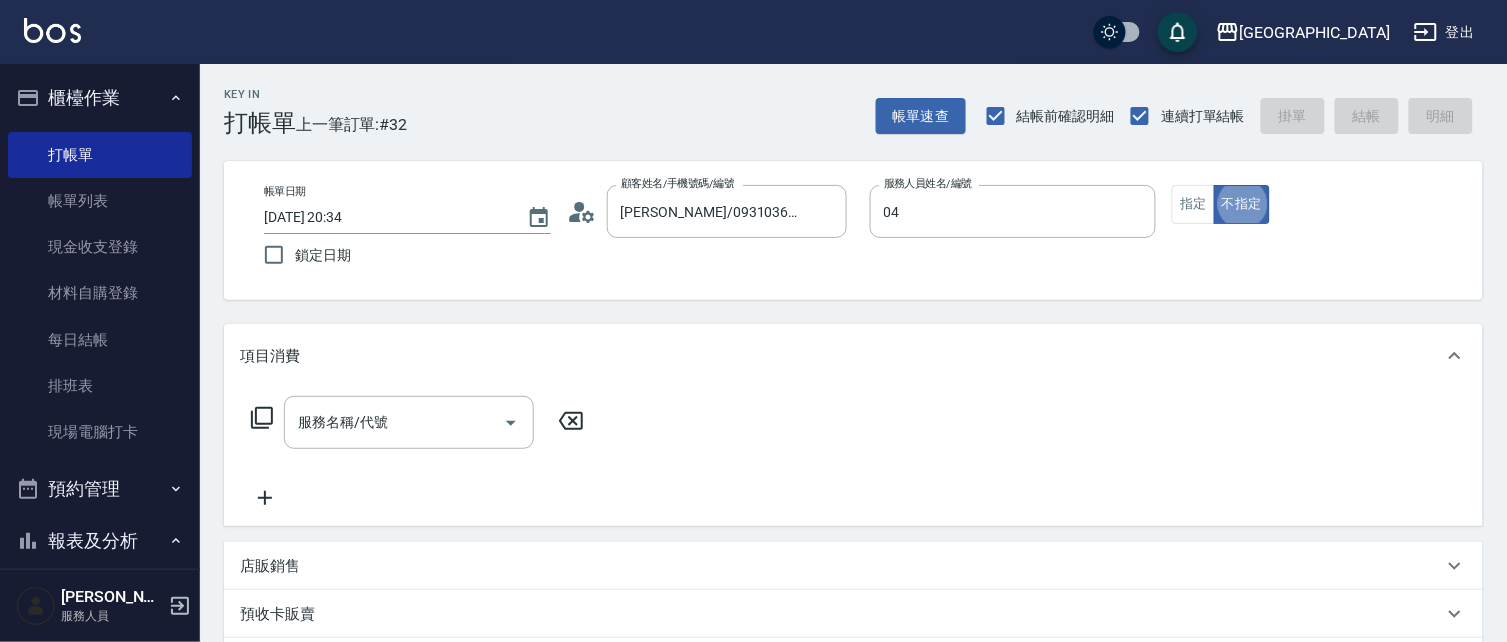 type on "[PERSON_NAME]-04" 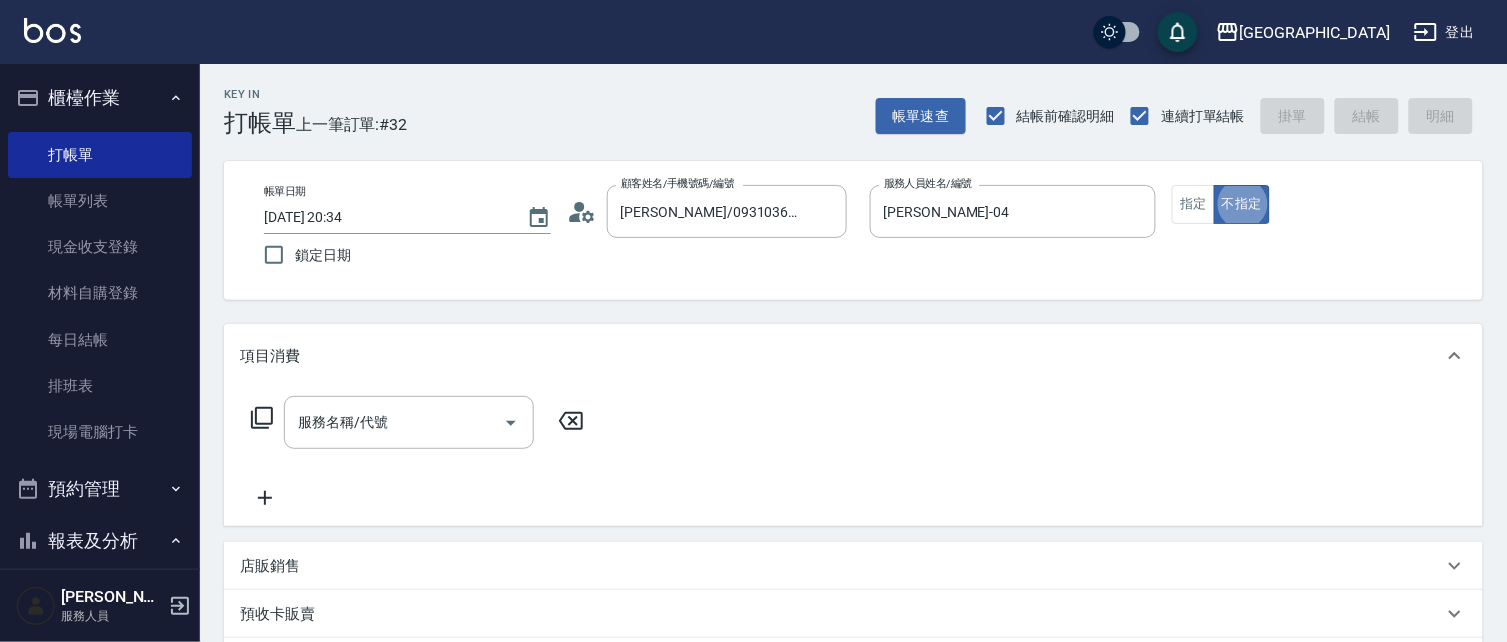 type on "false" 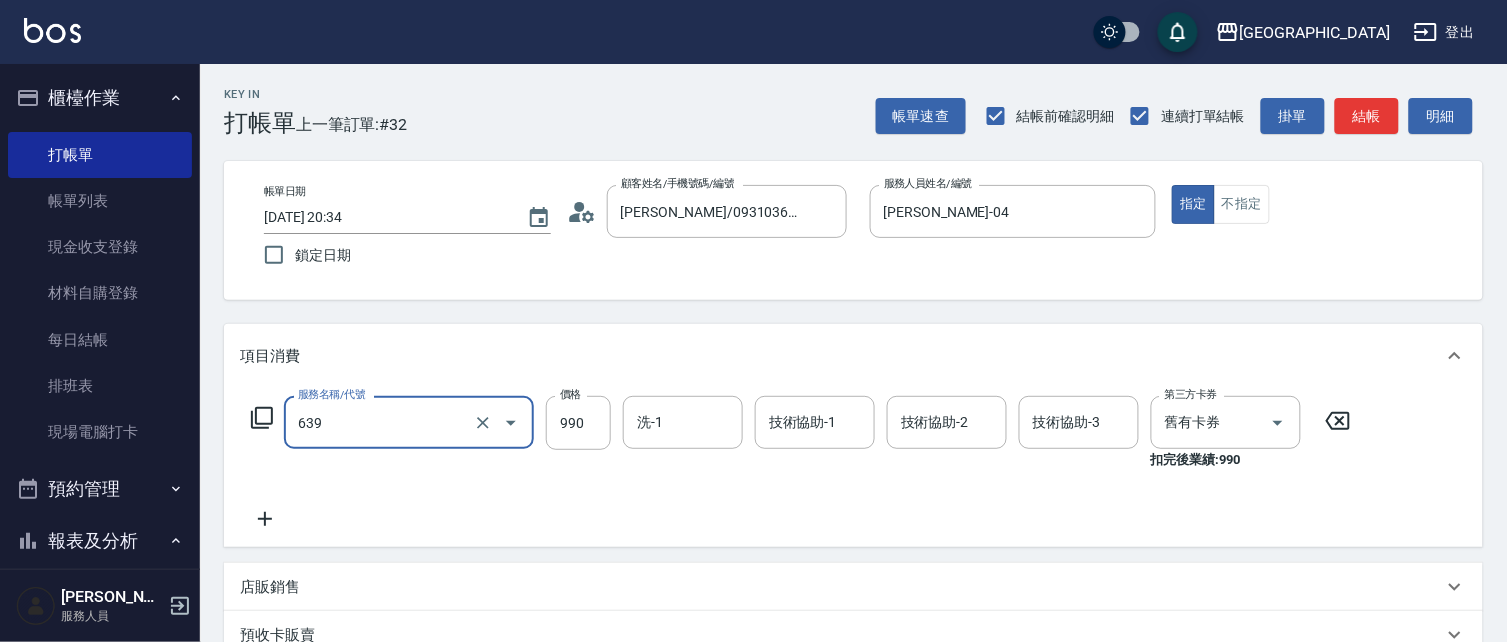 type on "(芙)蘆薈髮膜套卡(自材)(639)" 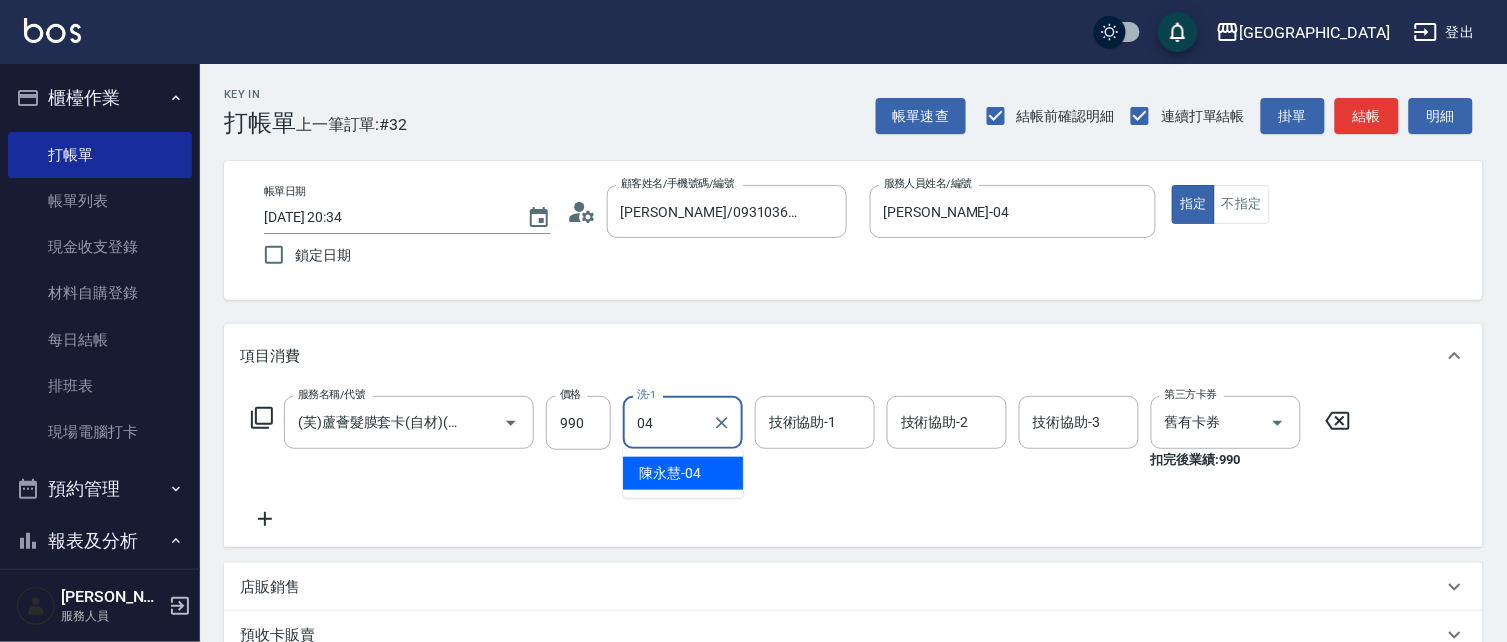 type on "04" 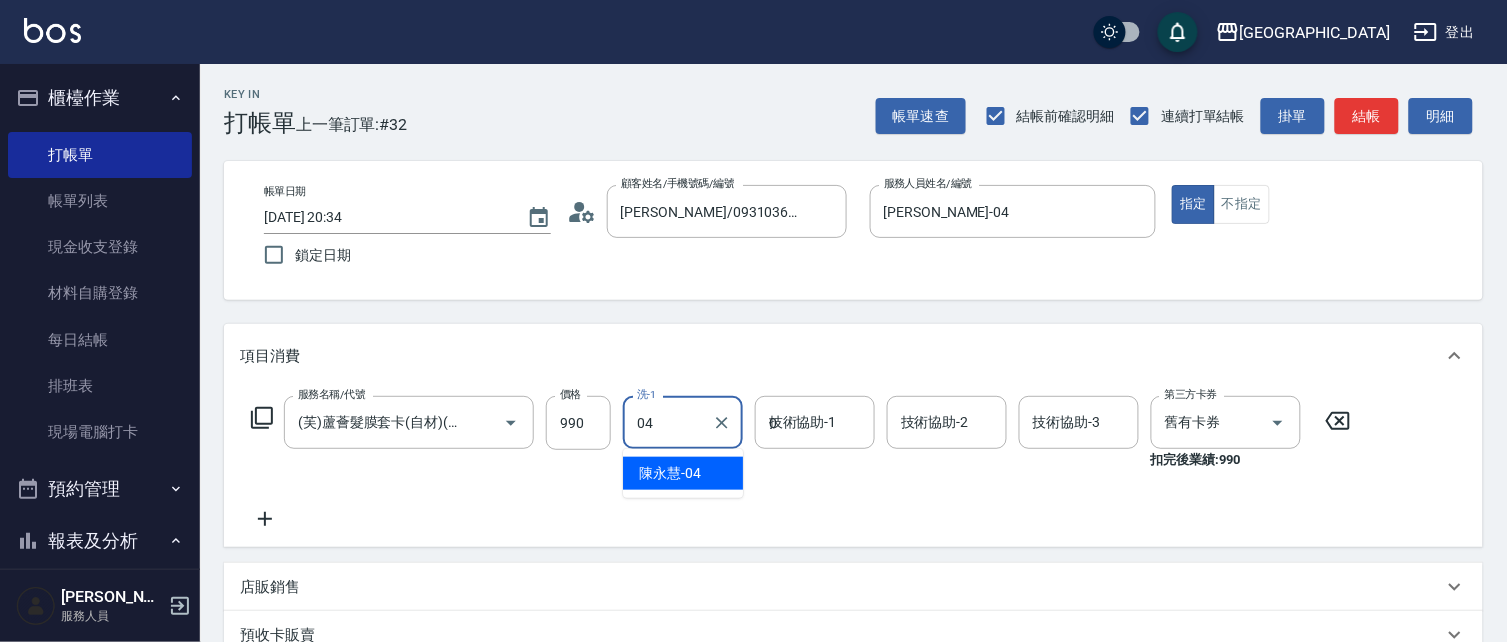 type on "[PERSON_NAME]-04" 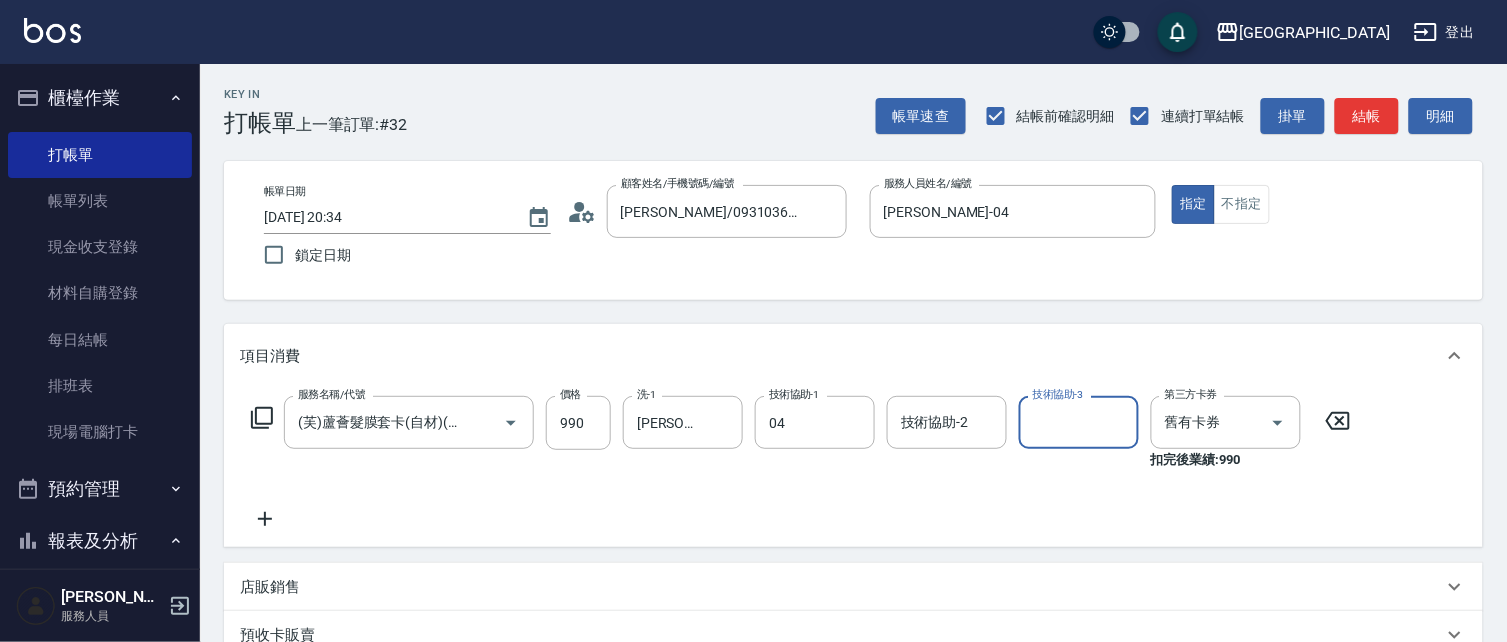 type on "[PERSON_NAME]-04" 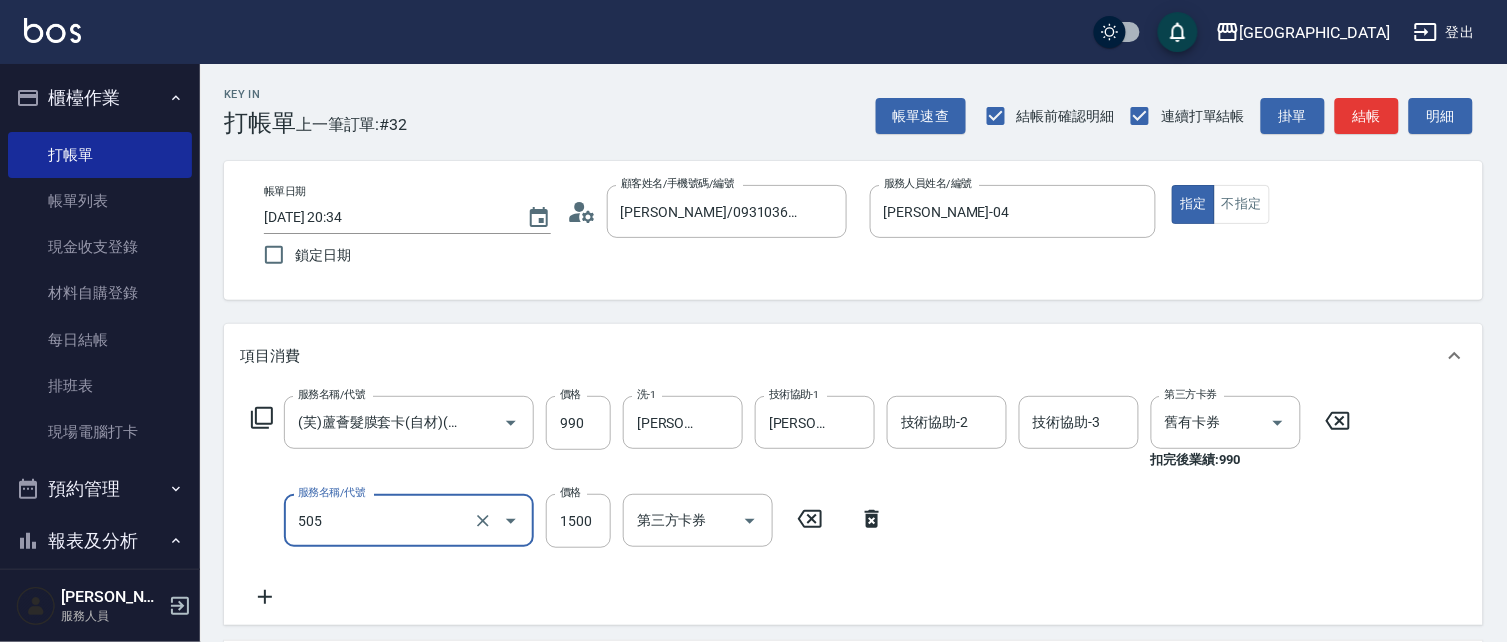 scroll, scrollTop: 0, scrollLeft: 0, axis: both 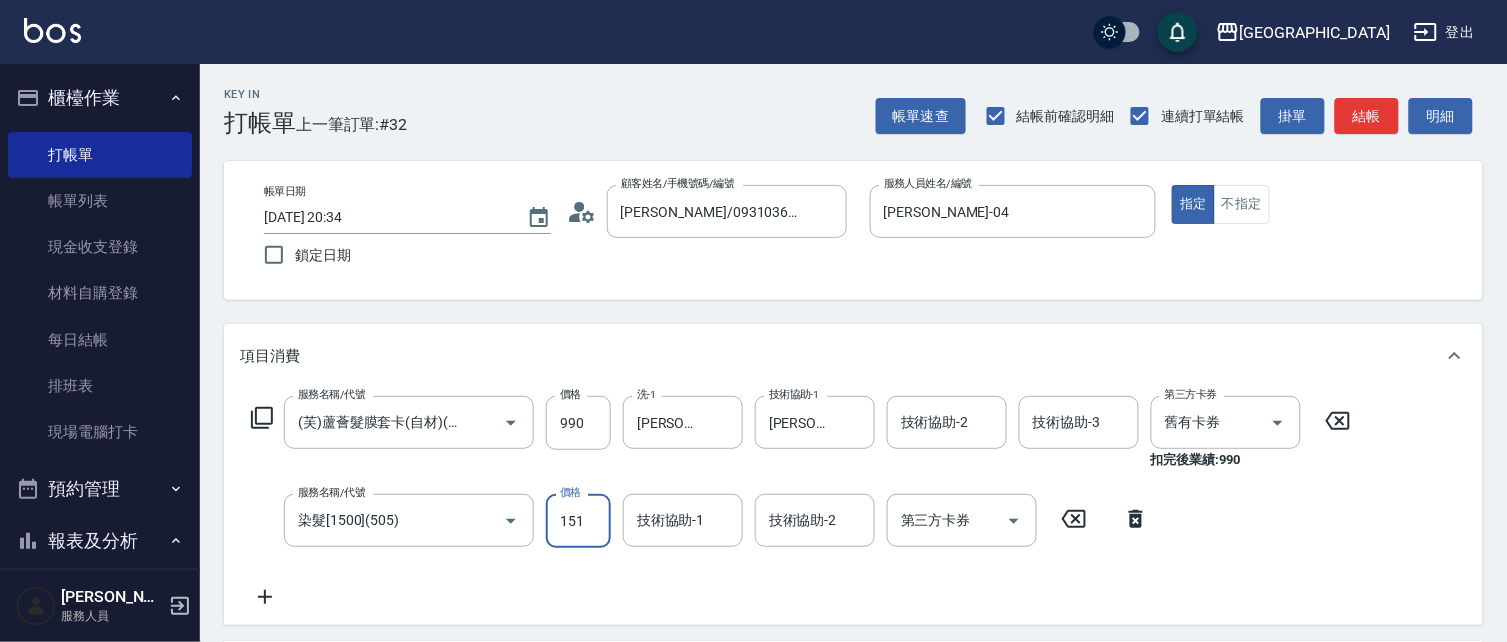 type on "1510" 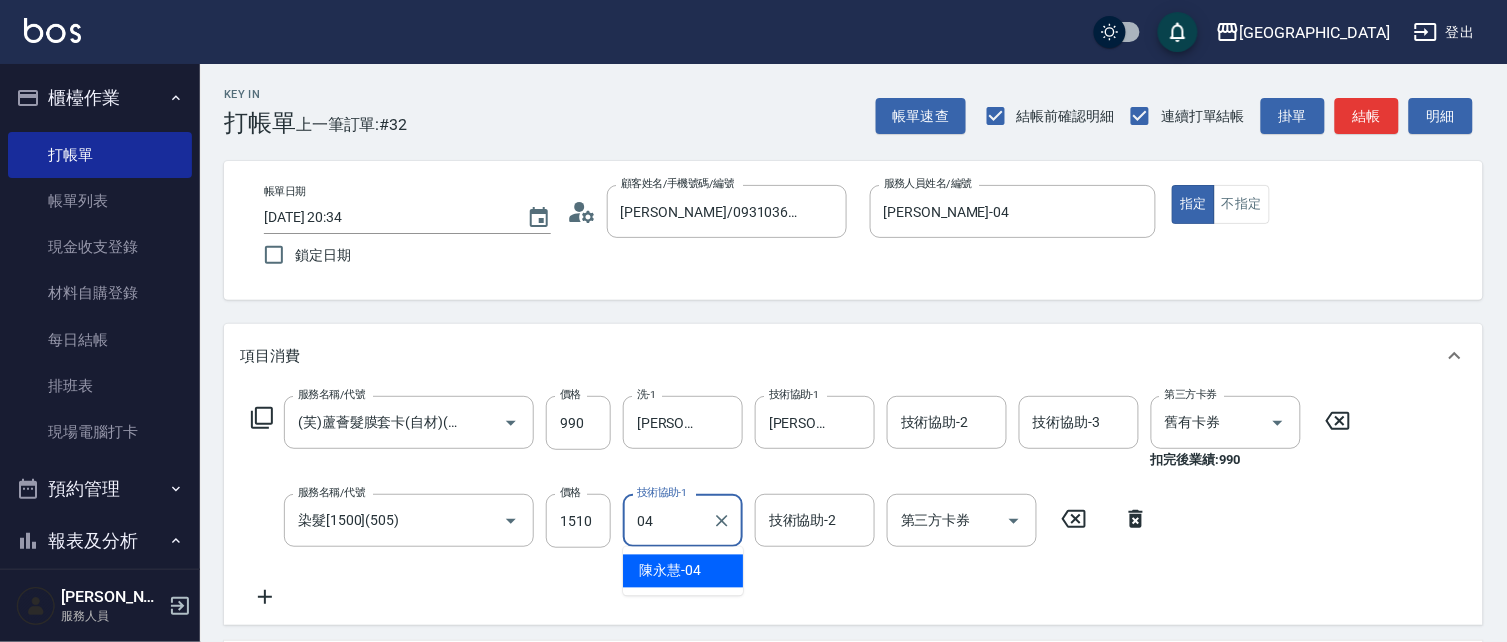 type on "[PERSON_NAME]-04" 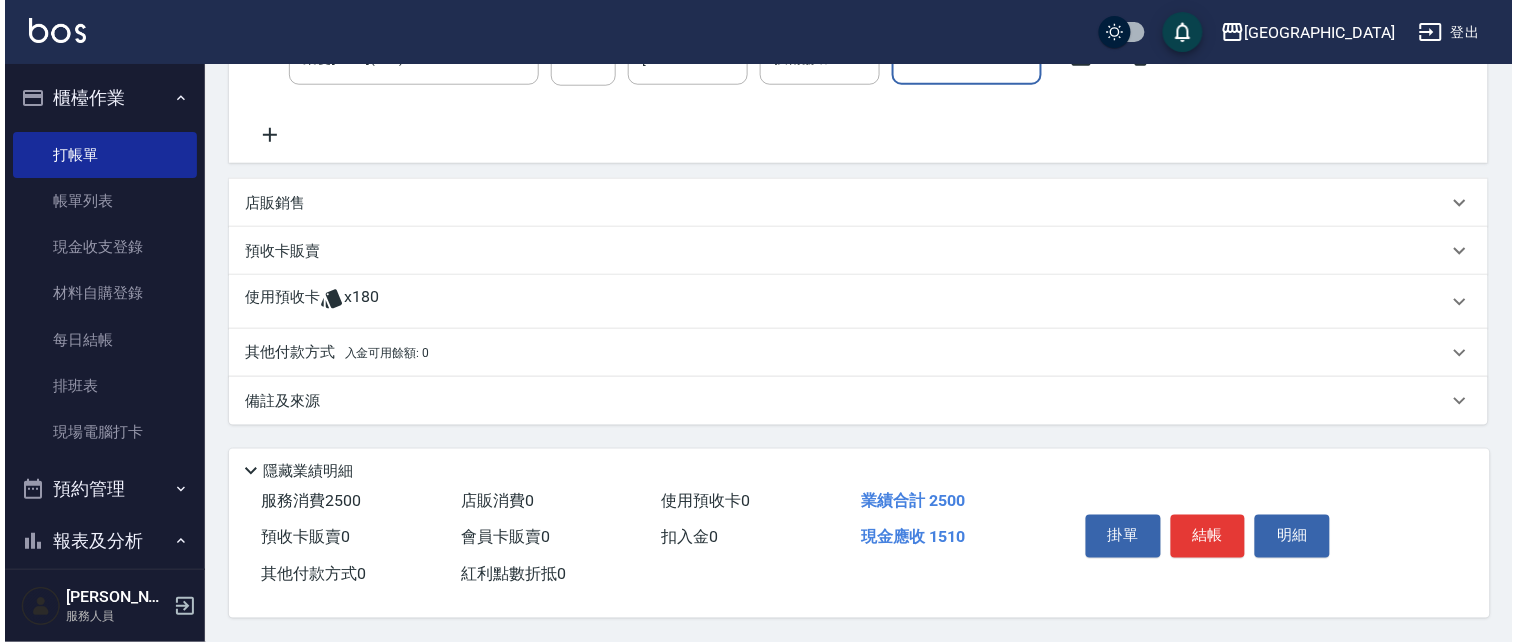 scroll, scrollTop: 467, scrollLeft: 0, axis: vertical 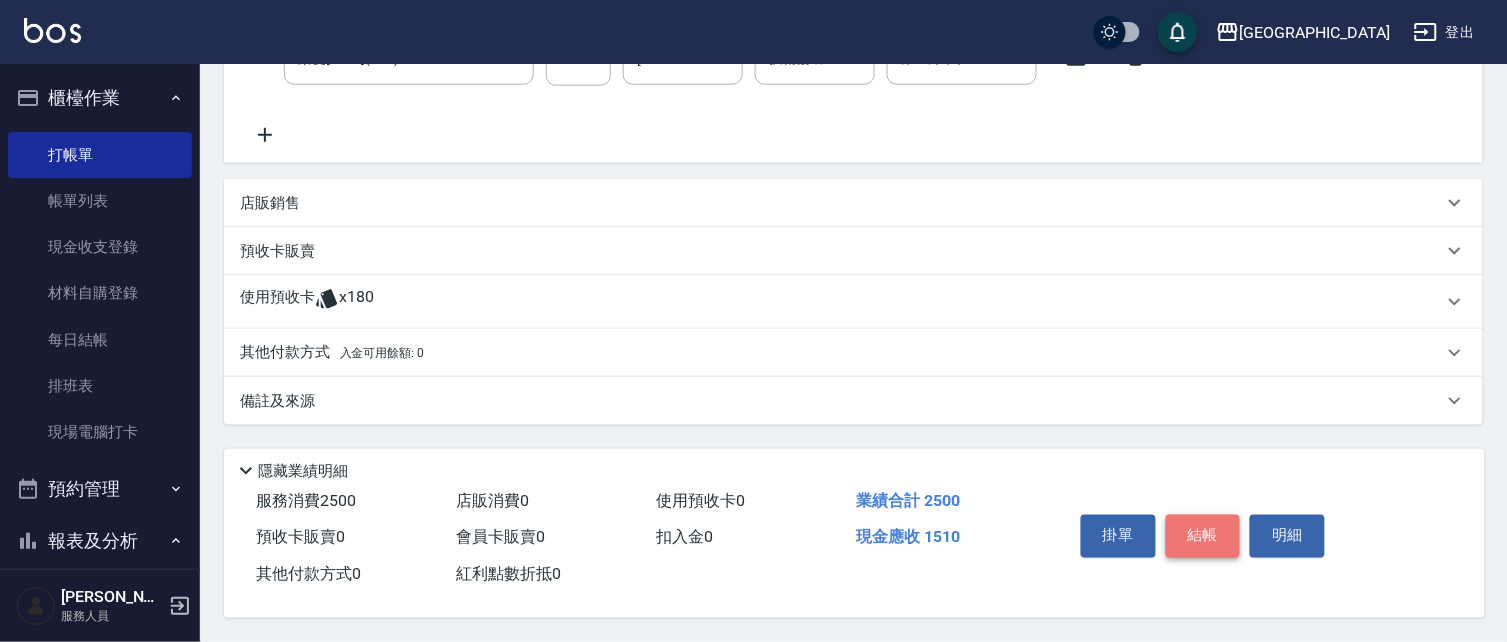 click on "結帳" at bounding box center (1203, 536) 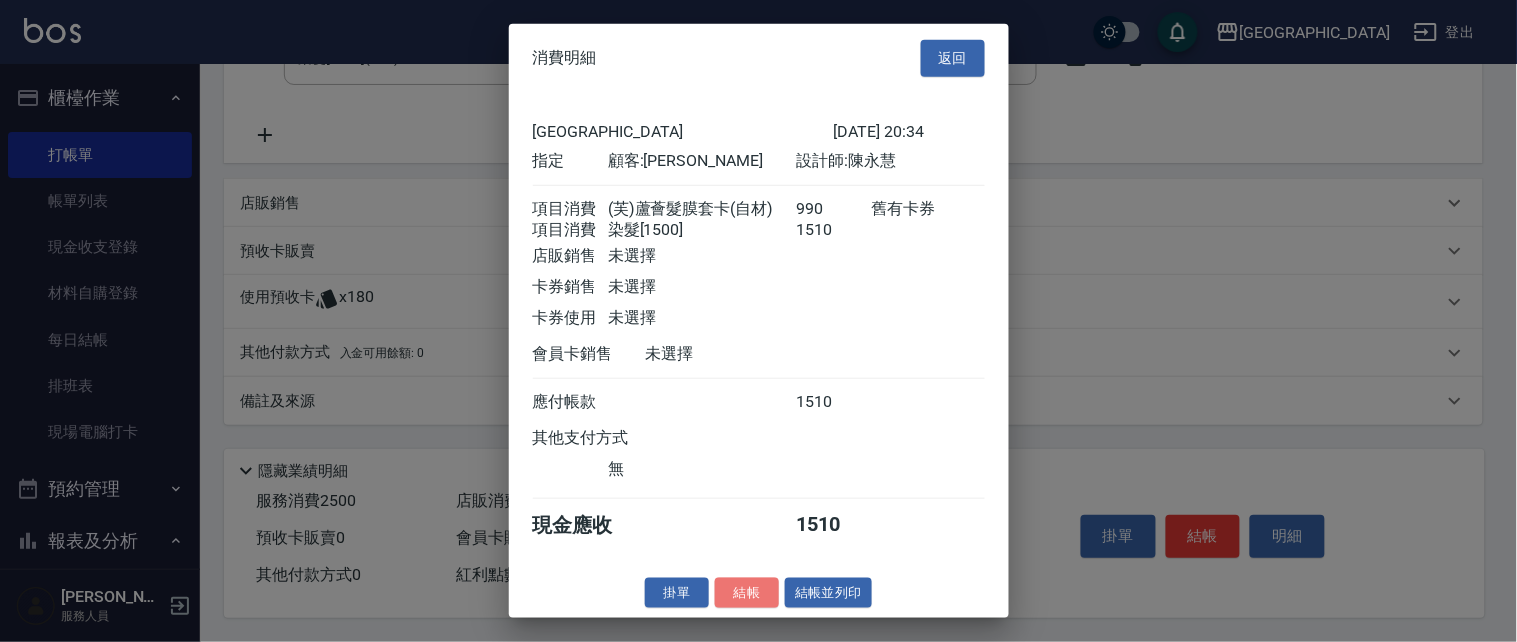 drag, startPoint x: 745, startPoint y: 621, endPoint x: 738, endPoint y: 608, distance: 14.764823 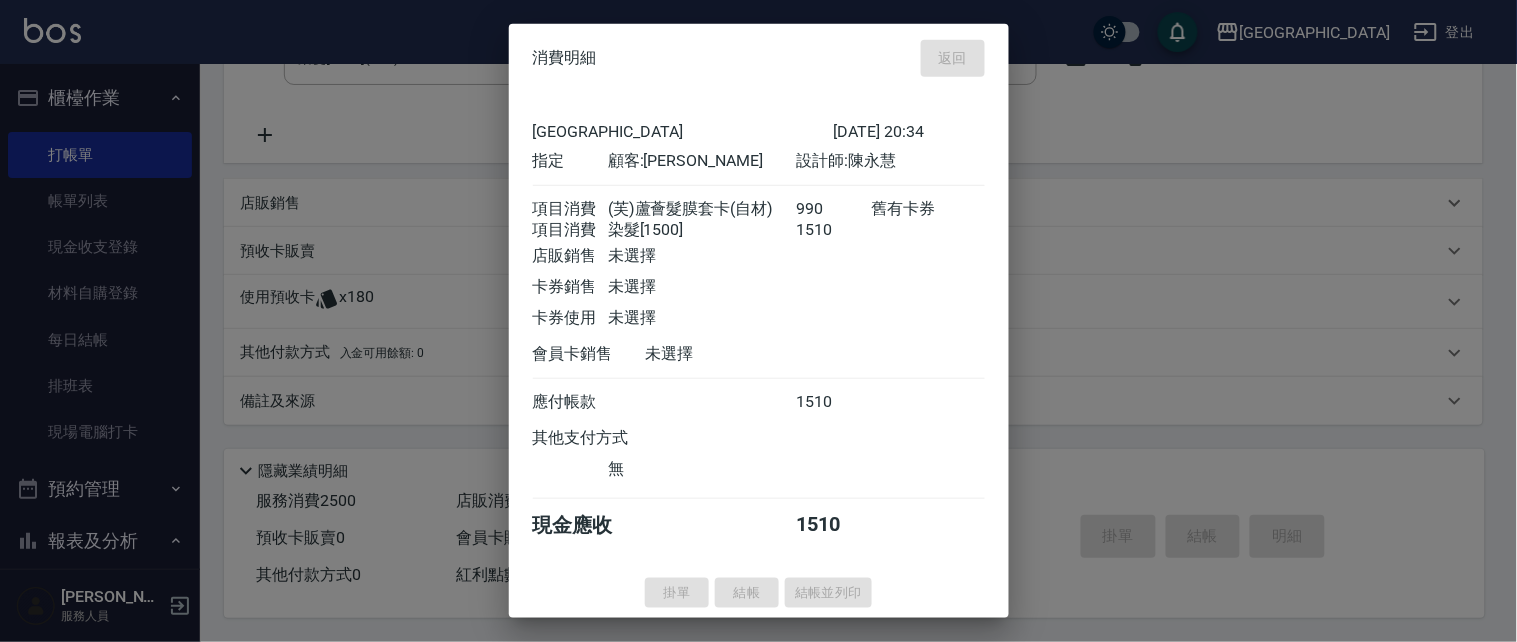 type on "[DATE] 20:35" 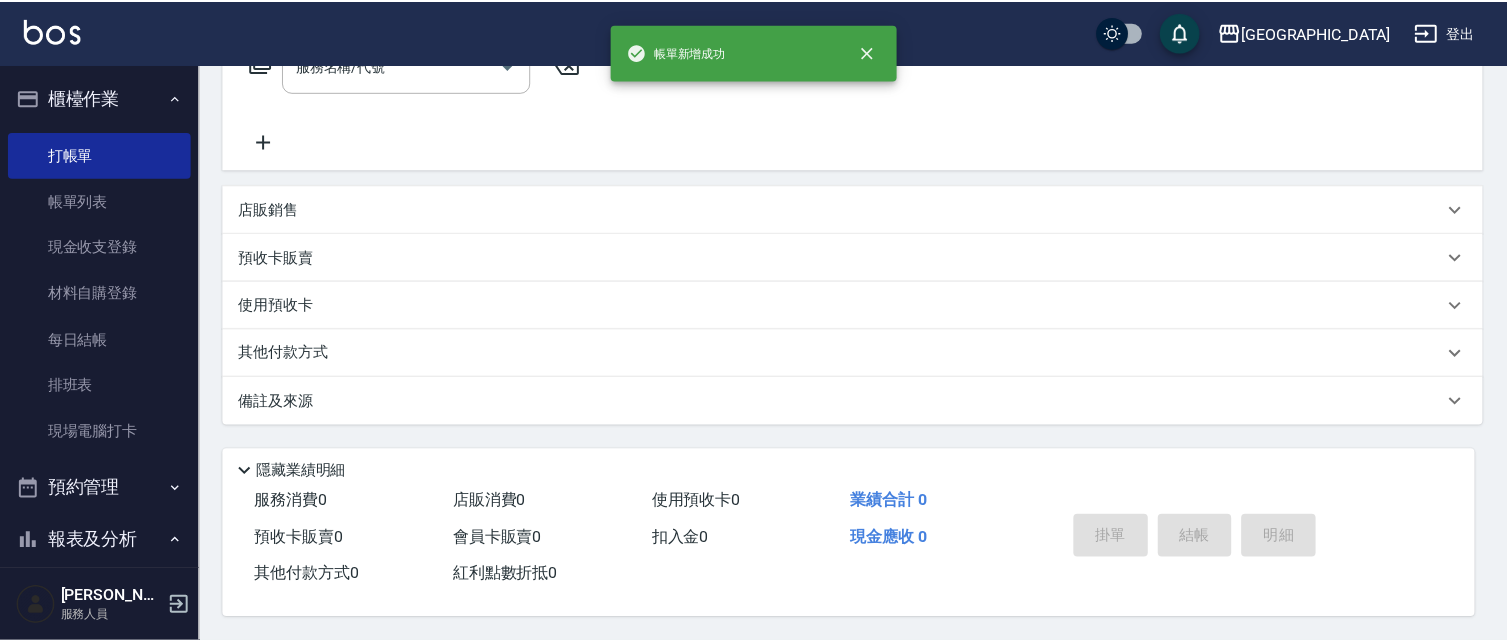 scroll, scrollTop: 0, scrollLeft: 0, axis: both 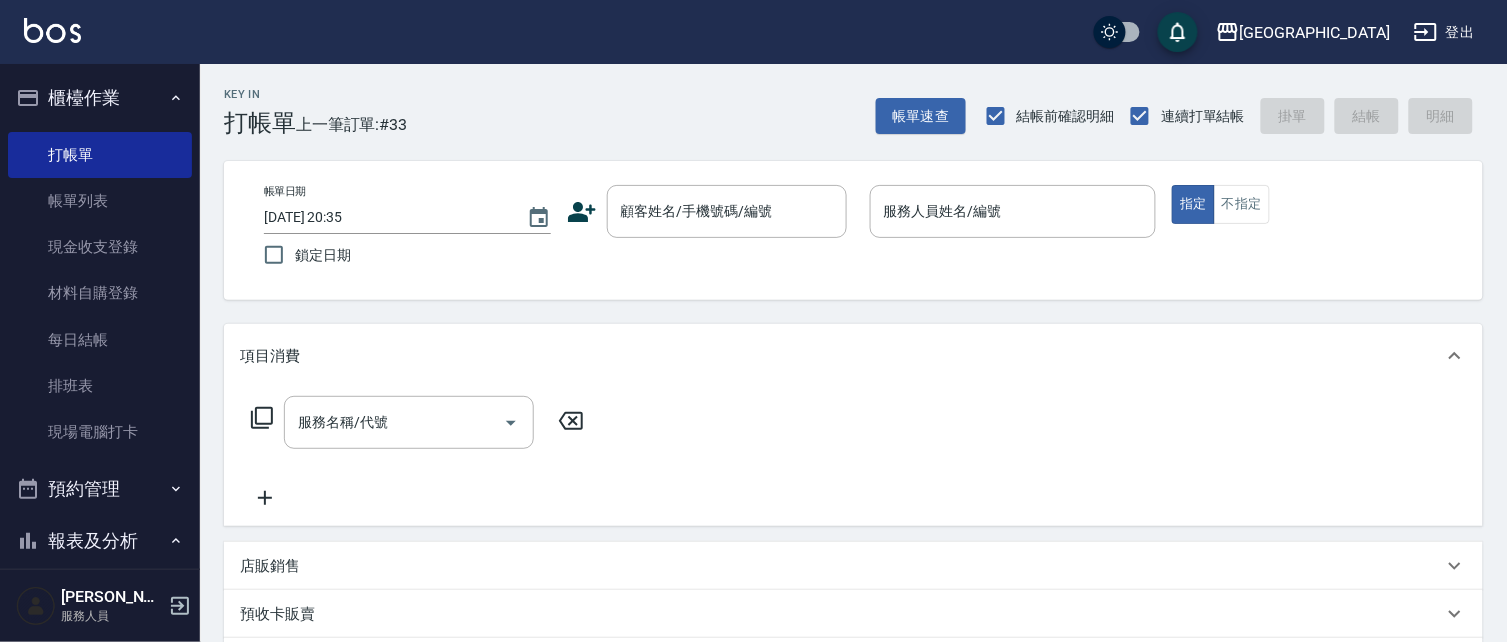 click on "櫃檯作業" at bounding box center [100, 98] 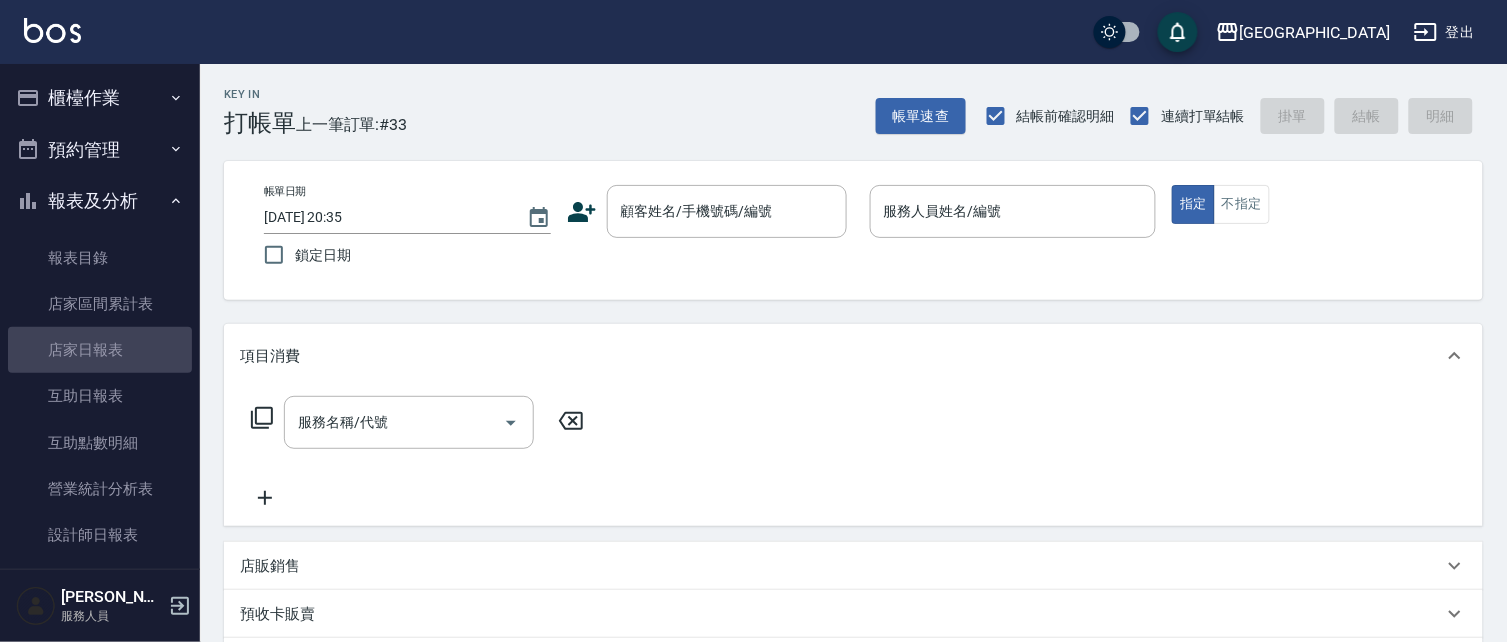 drag, startPoint x: 124, startPoint y: 351, endPoint x: 298, endPoint y: 408, distance: 183.09833 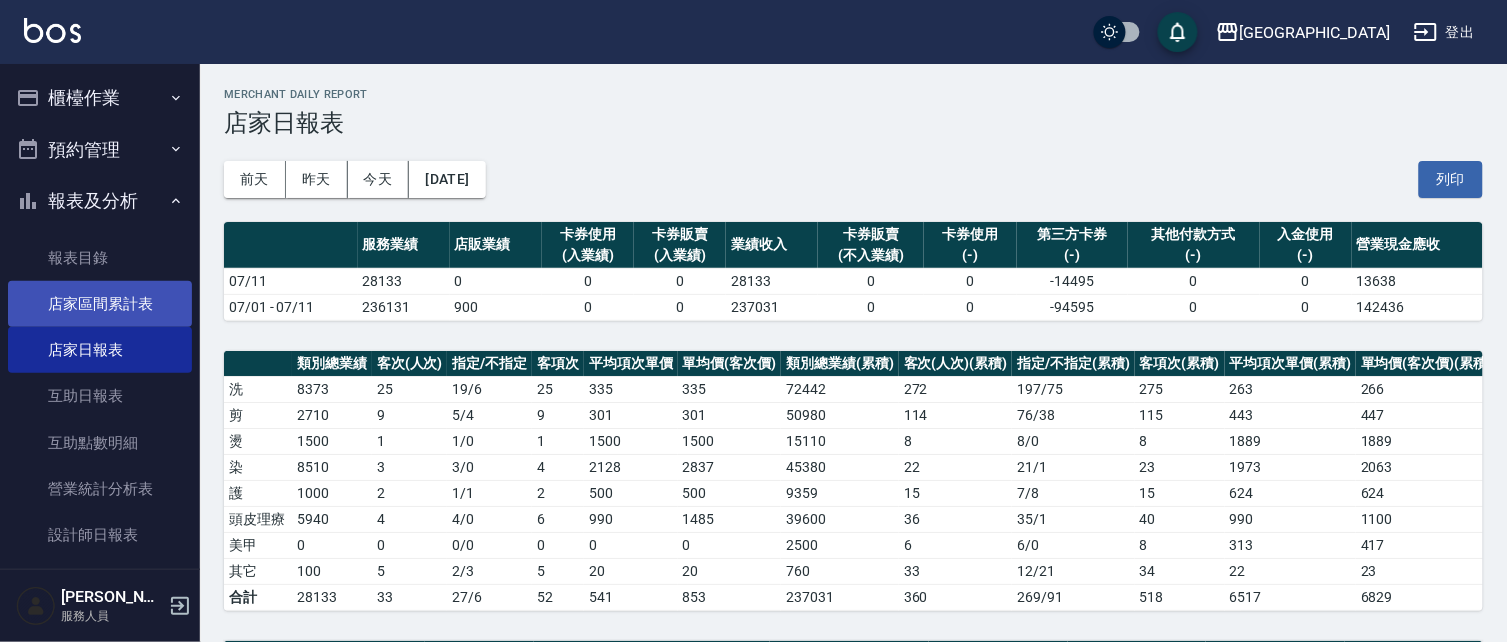 click on "列印" at bounding box center (1451, 179) 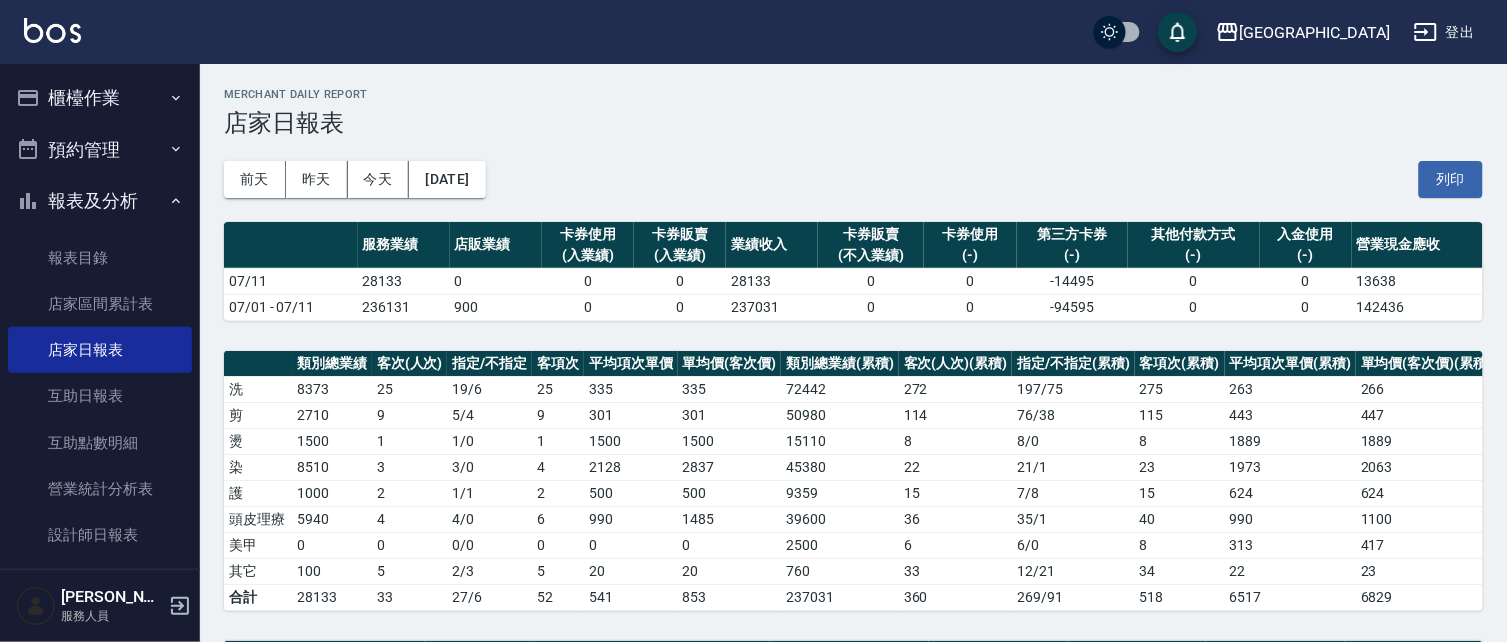 click on "報表及分析" at bounding box center (100, 201) 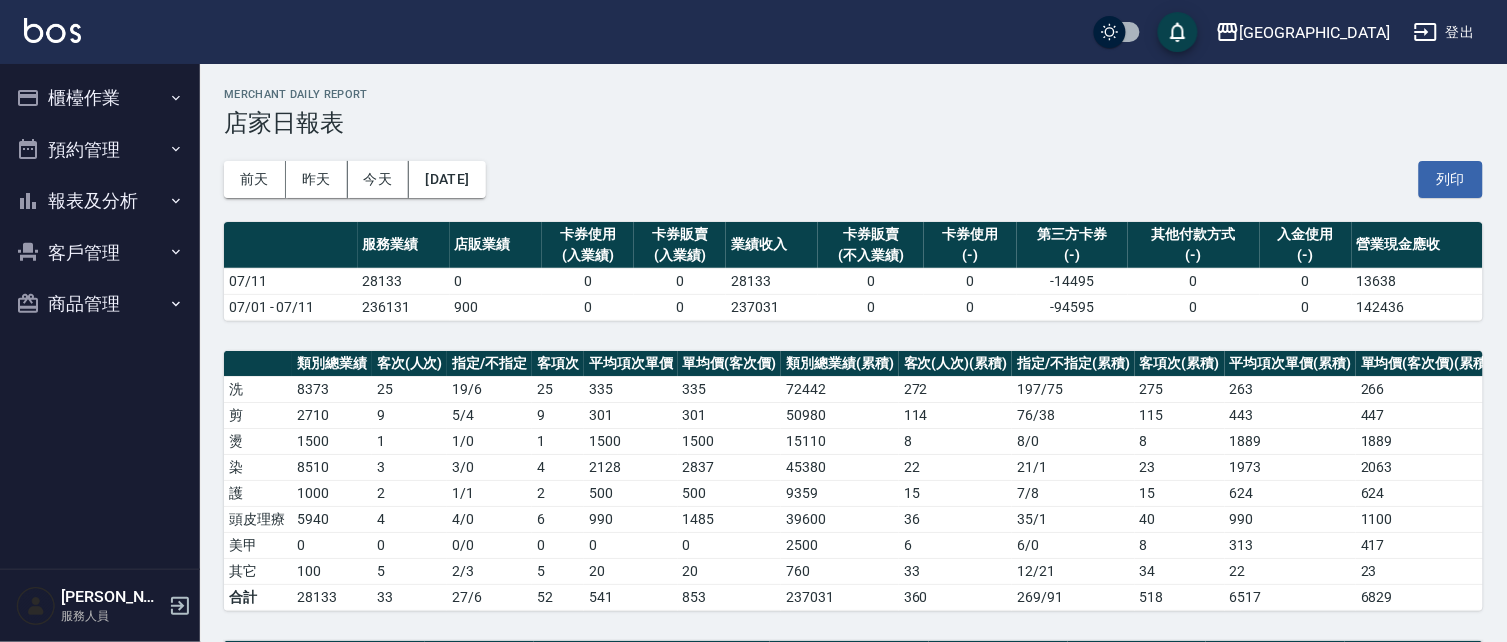 click on "報表及分析" at bounding box center [100, 201] 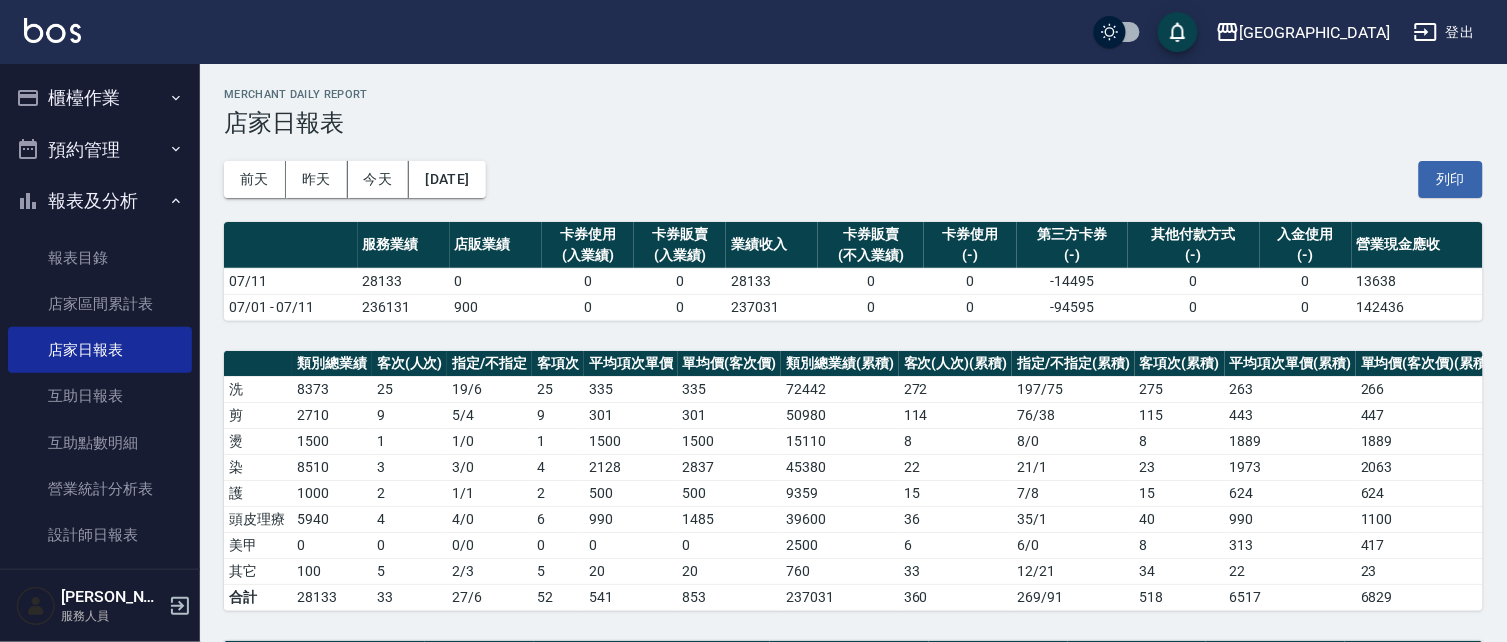 click on "報表及分析" at bounding box center (100, 201) 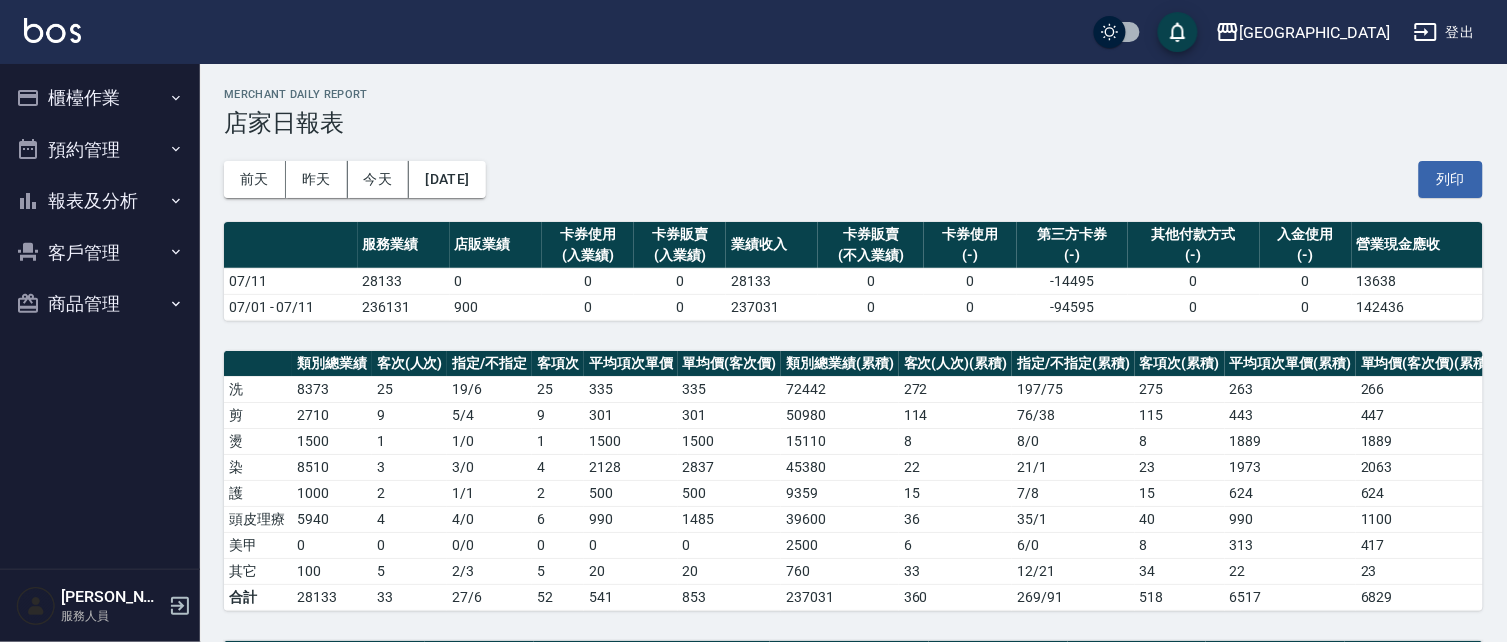 click on "客戶管理" at bounding box center [100, 253] 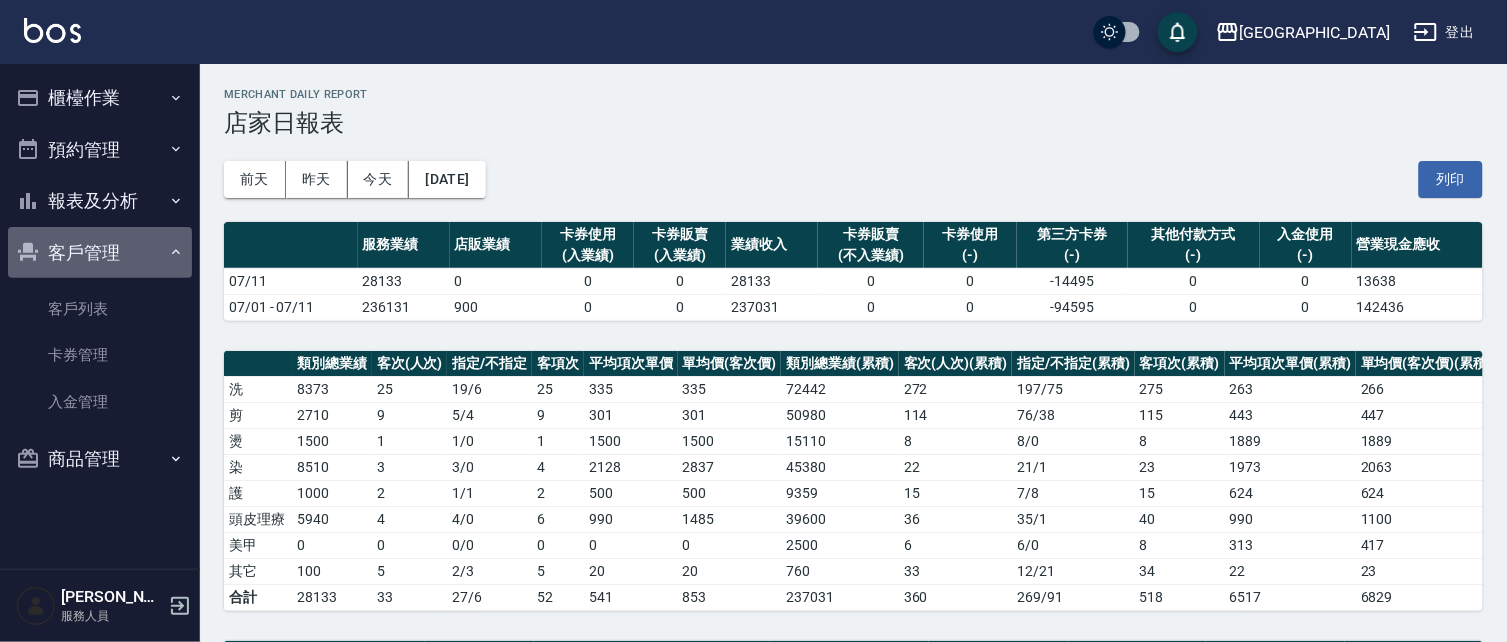click on "客戶管理" at bounding box center (100, 253) 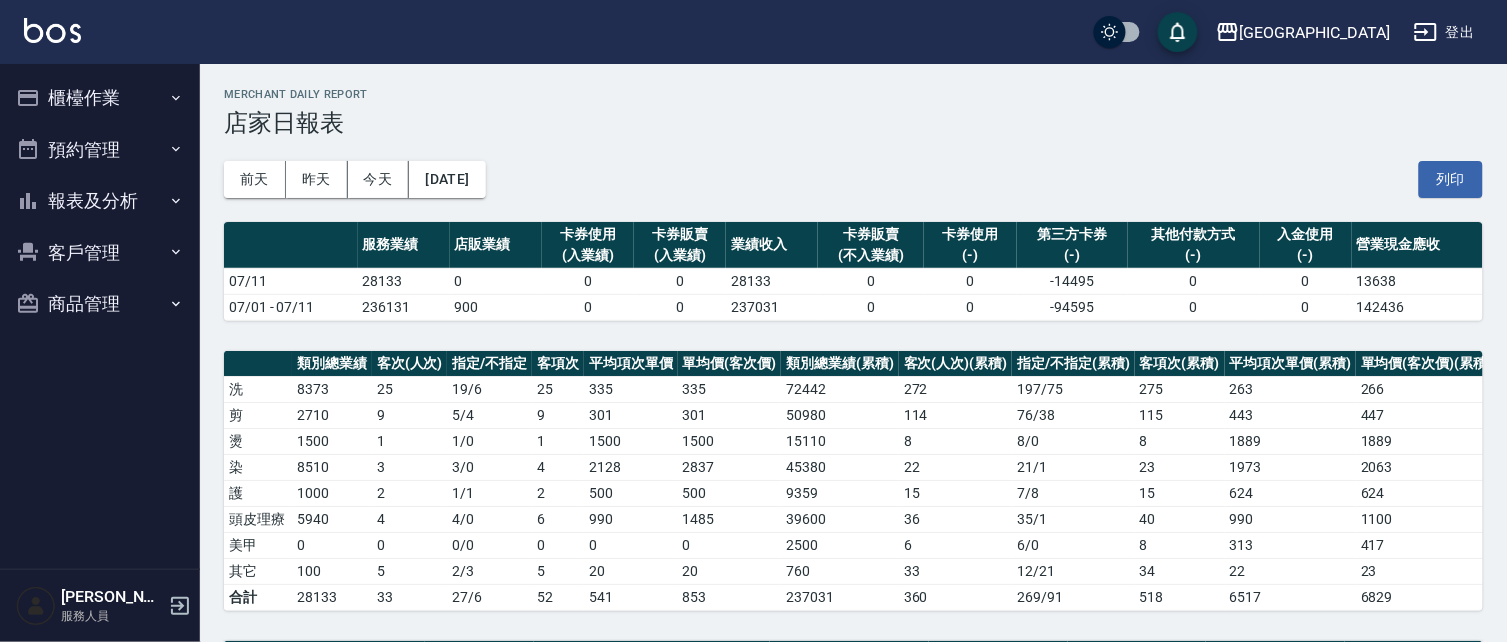 click on "報表及分析" at bounding box center [100, 201] 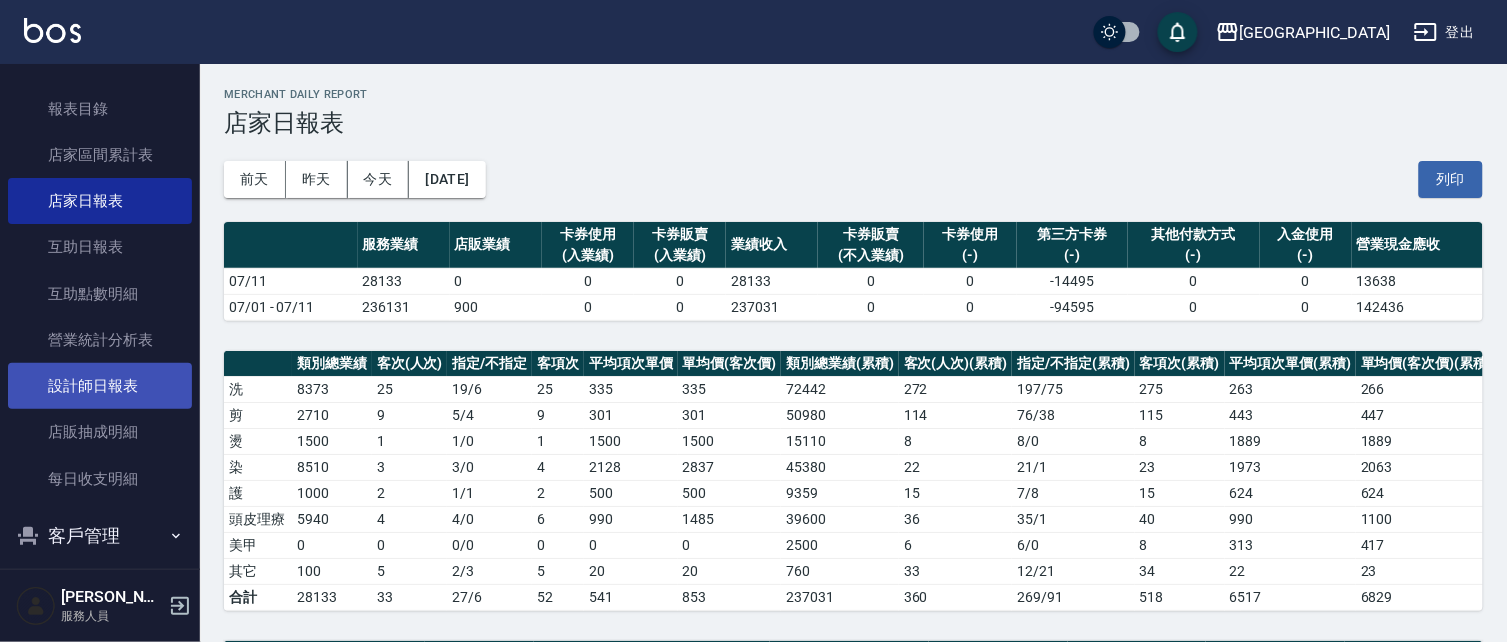 scroll, scrollTop: 151, scrollLeft: 0, axis: vertical 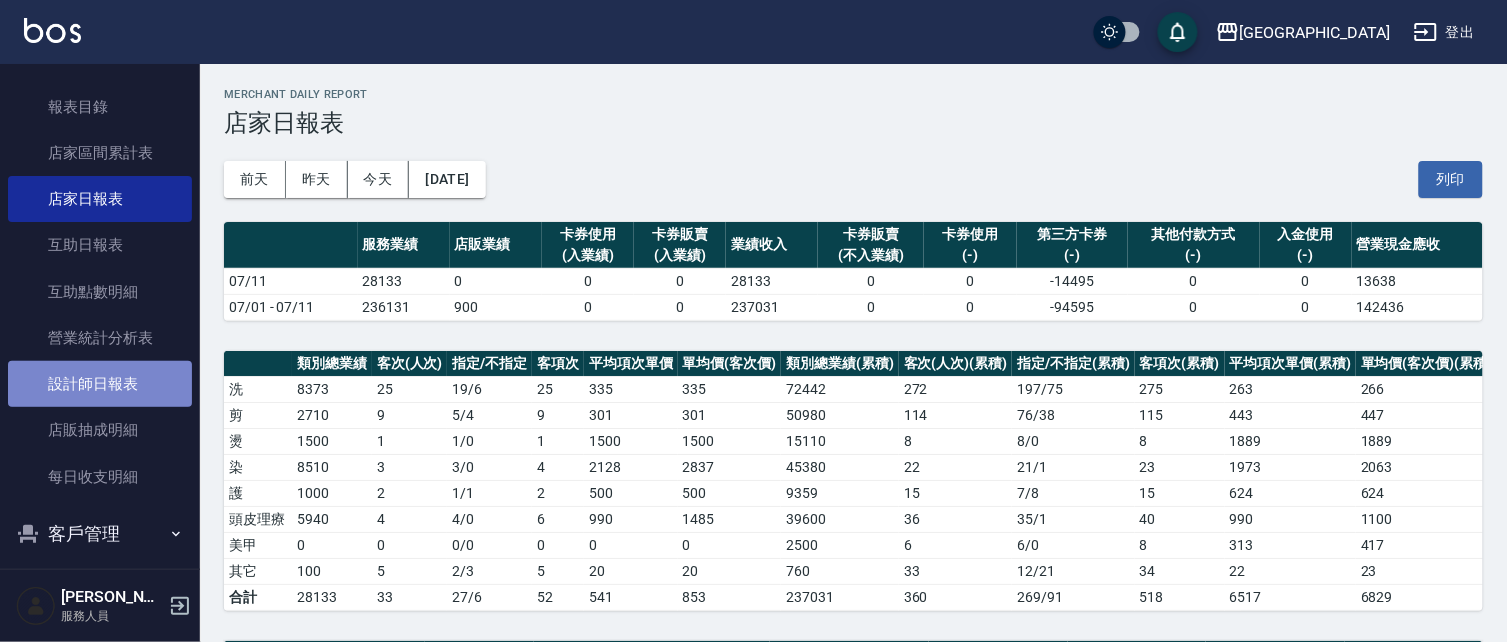 click on "設計師日報表" at bounding box center (100, 384) 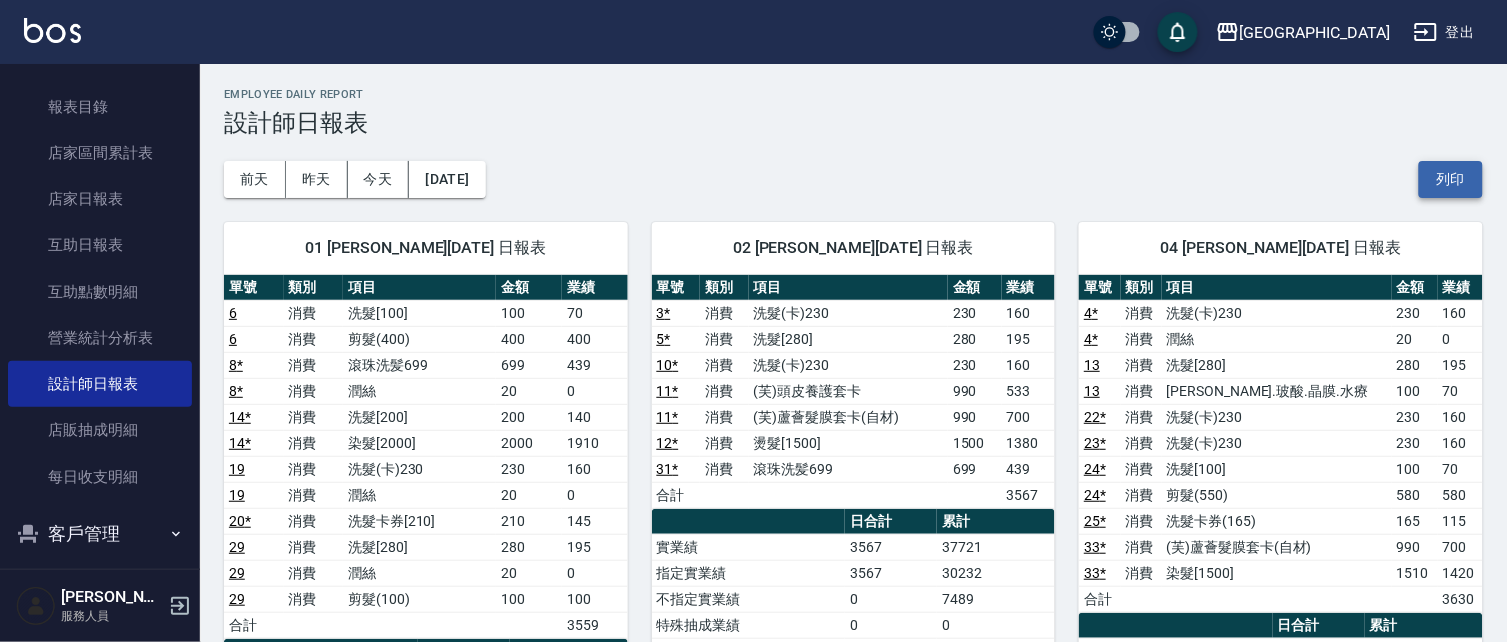 click on "列印" at bounding box center (1451, 179) 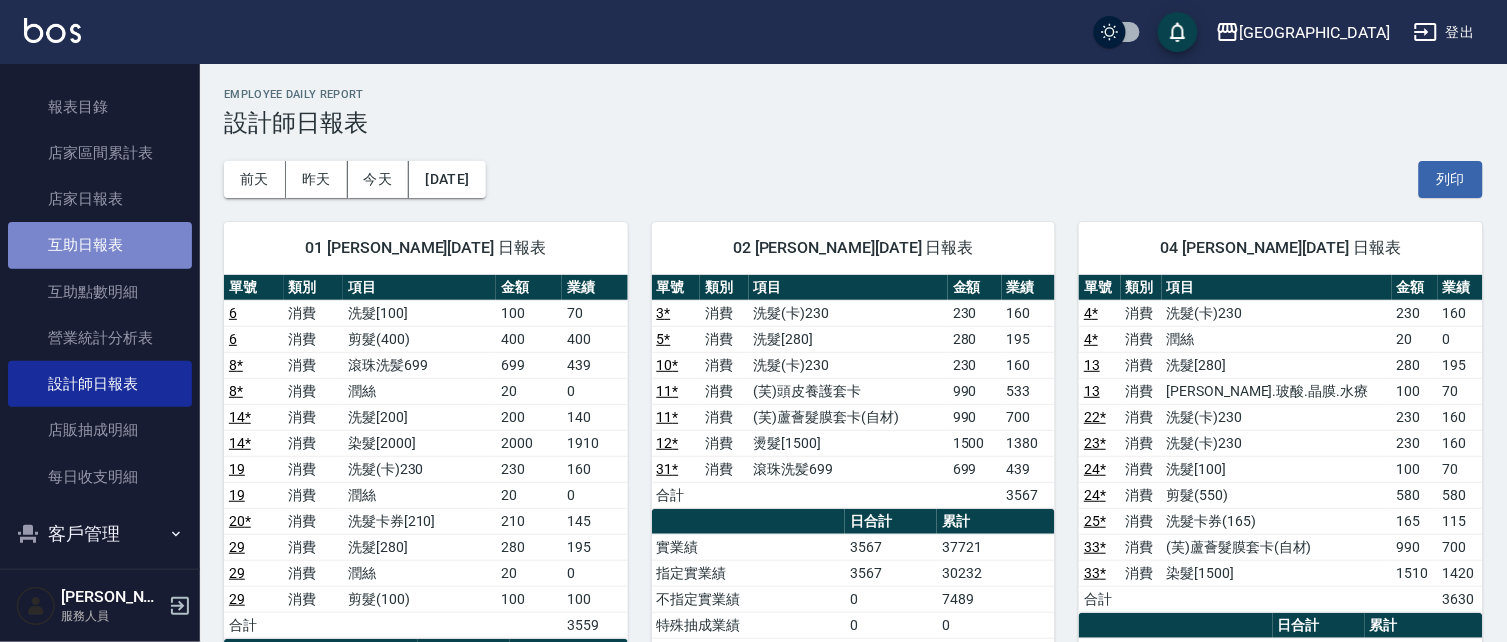 drag, startPoint x: 130, startPoint y: 247, endPoint x: 132, endPoint y: 234, distance: 13.152946 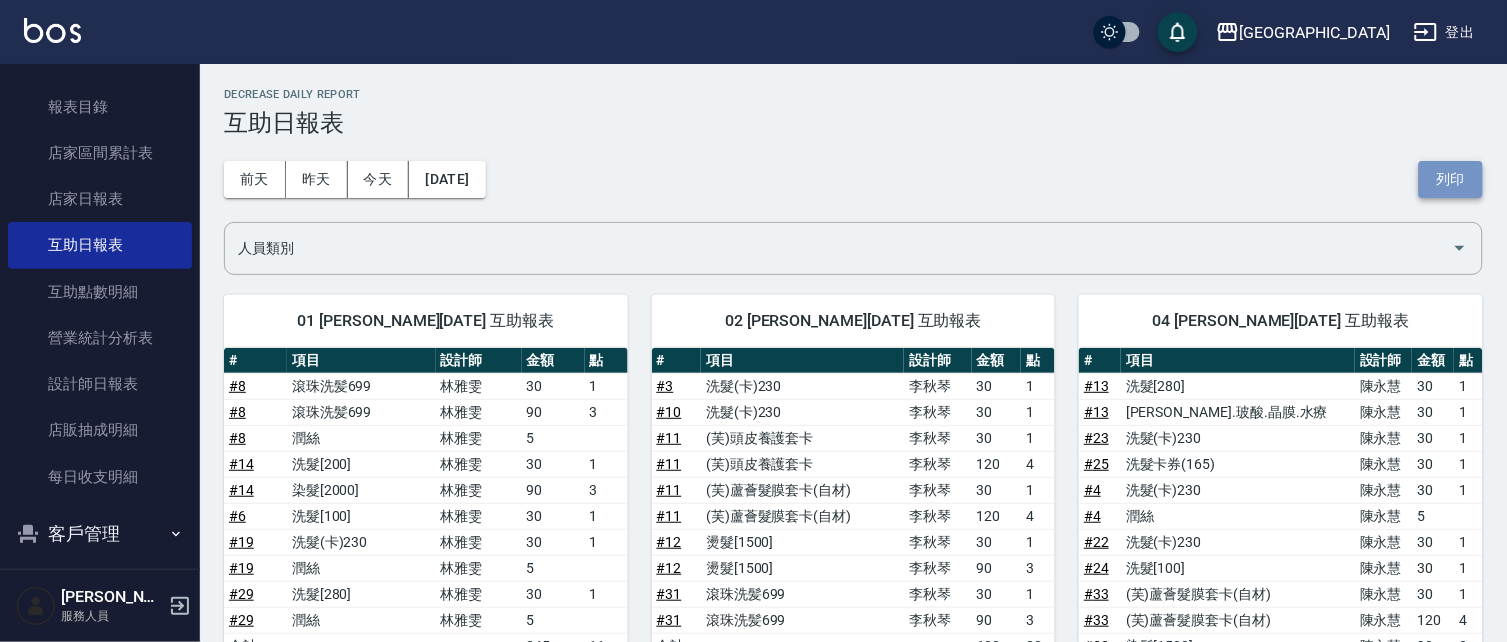 click on "列印" at bounding box center [1451, 179] 